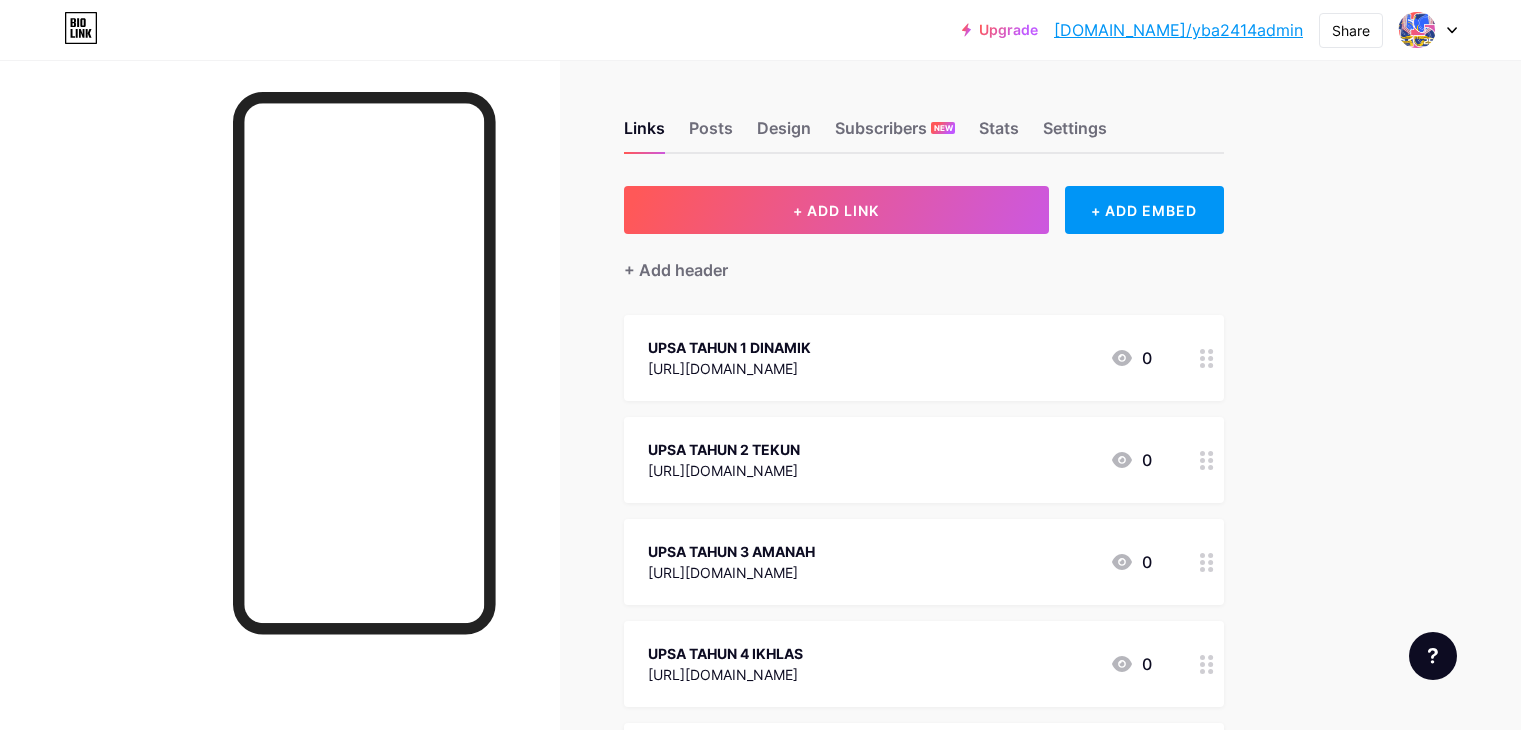 scroll, scrollTop: 0, scrollLeft: 0, axis: both 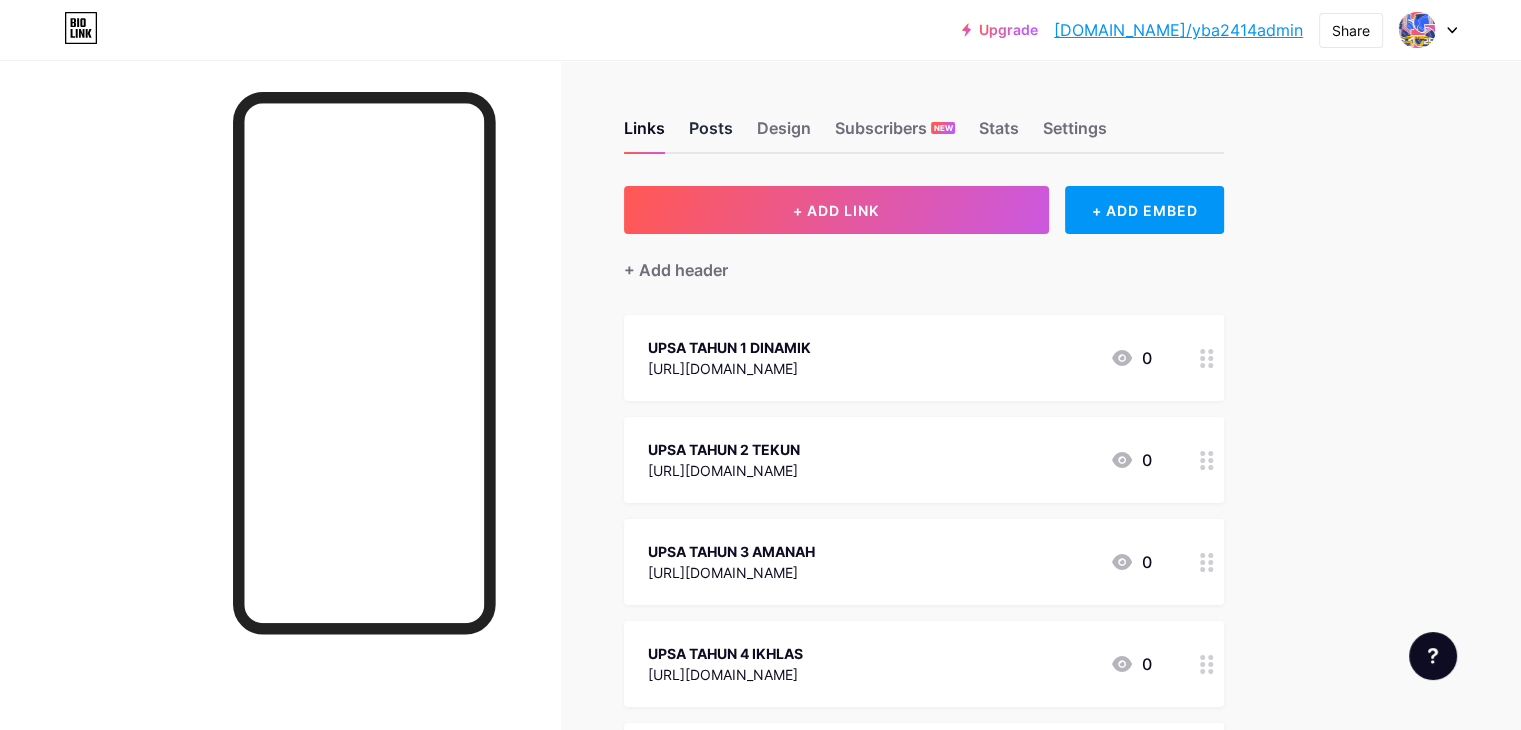 click on "Posts" at bounding box center [711, 134] 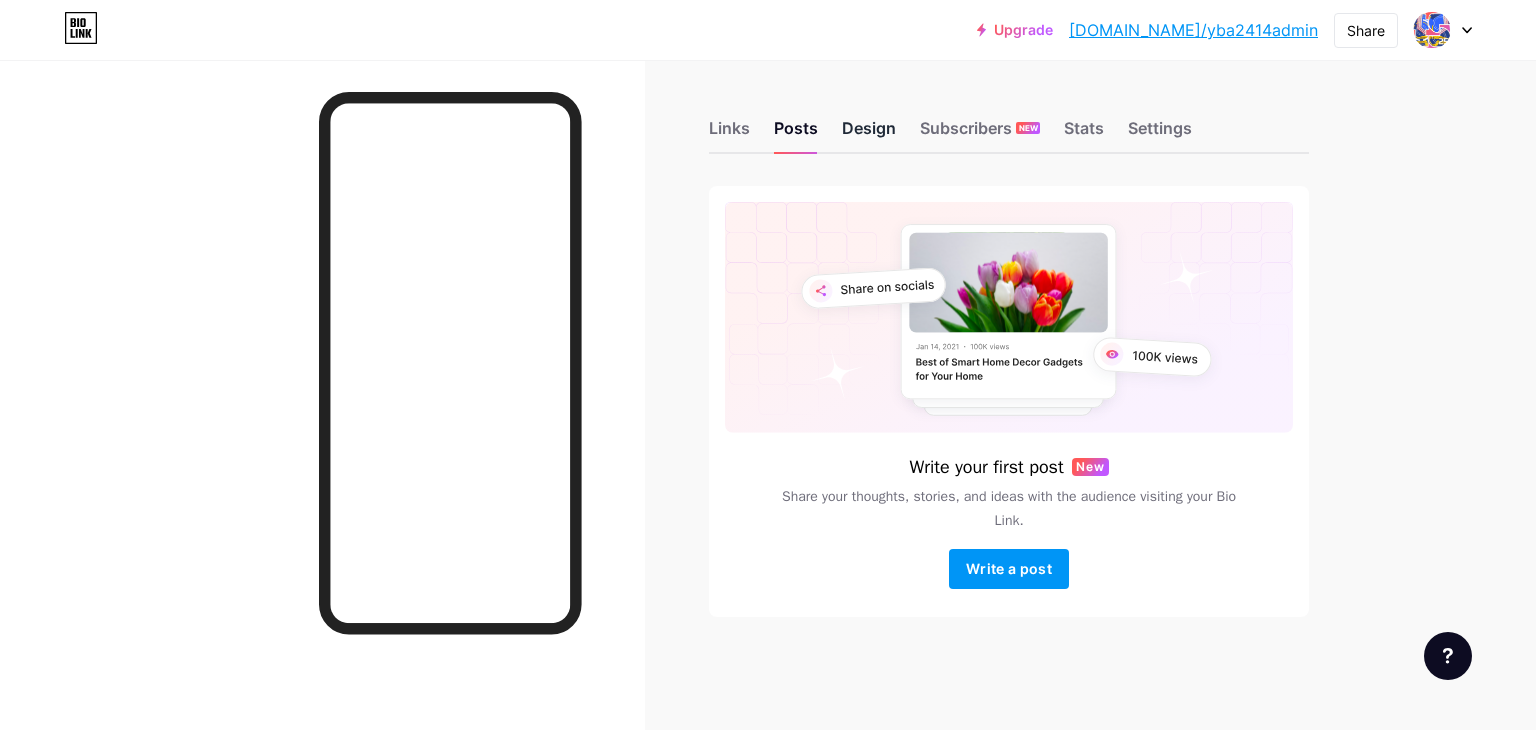 click on "Design" at bounding box center [869, 134] 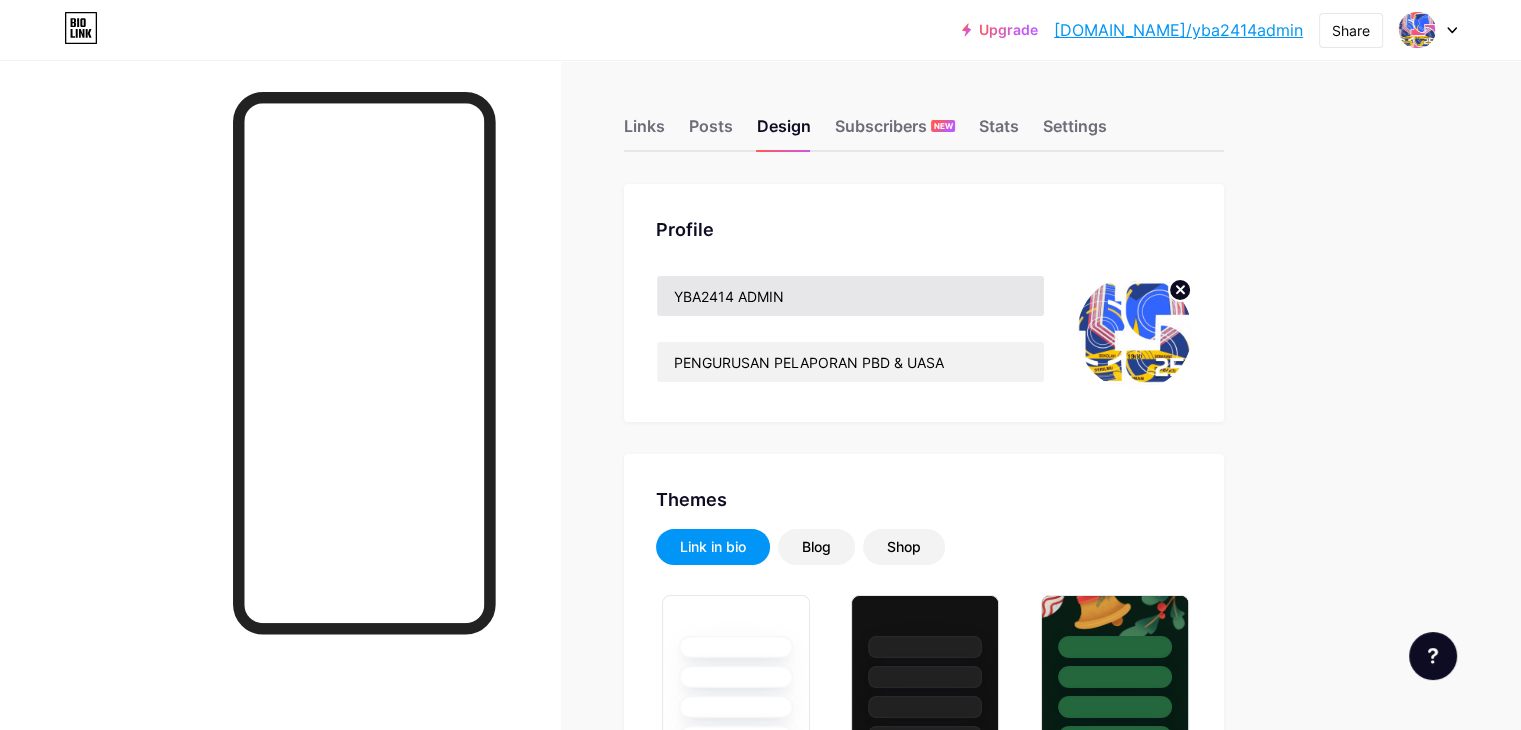 type on "#ffea05" 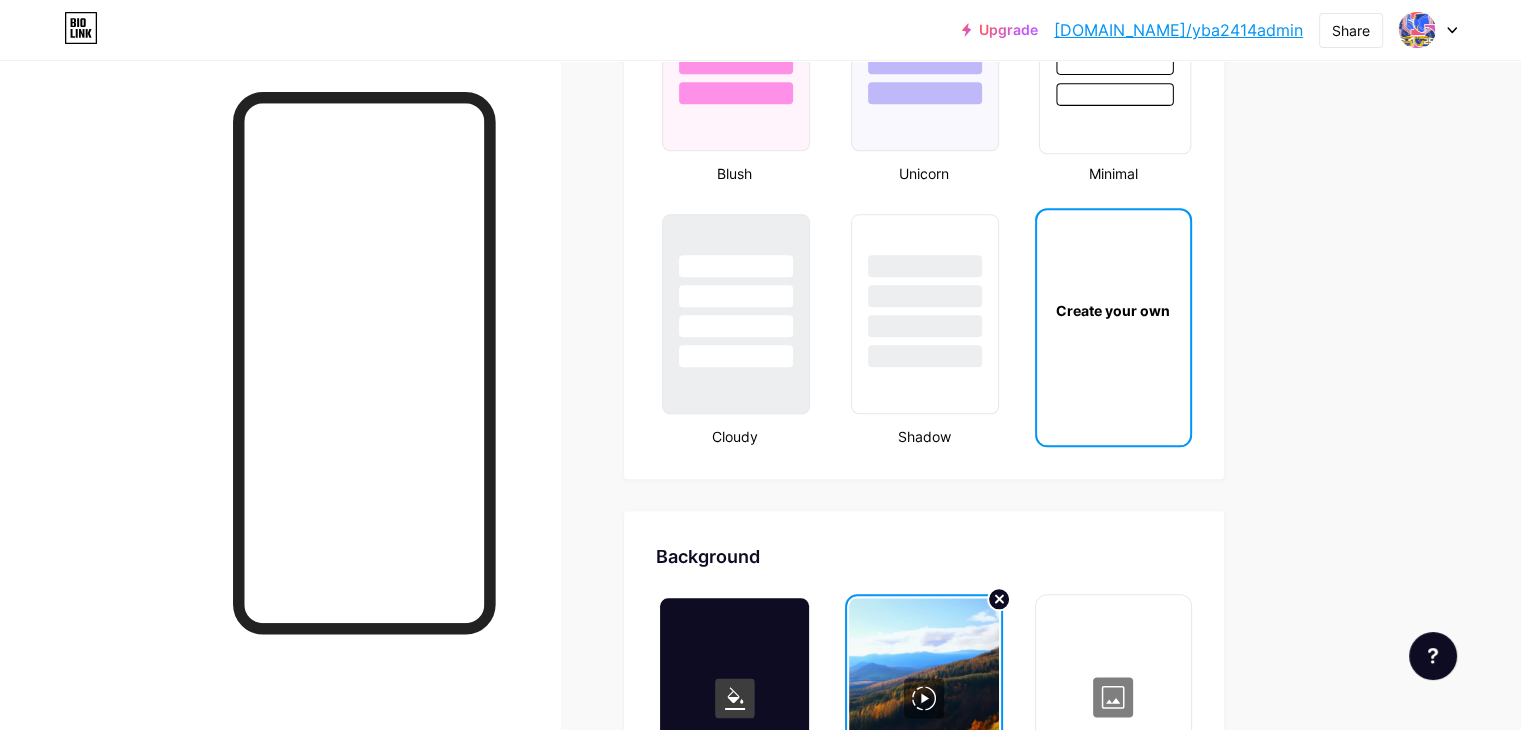 scroll, scrollTop: 2400, scrollLeft: 0, axis: vertical 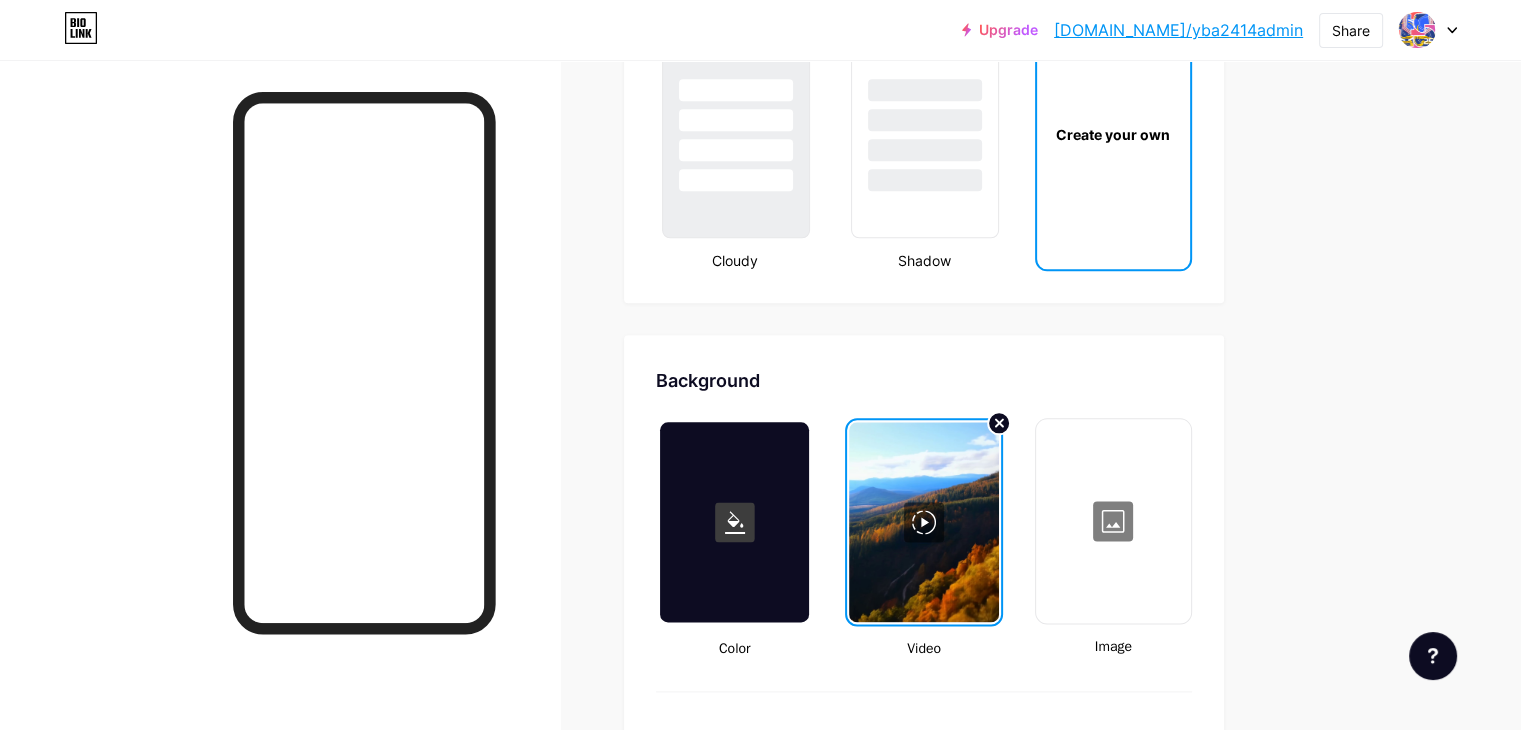 click 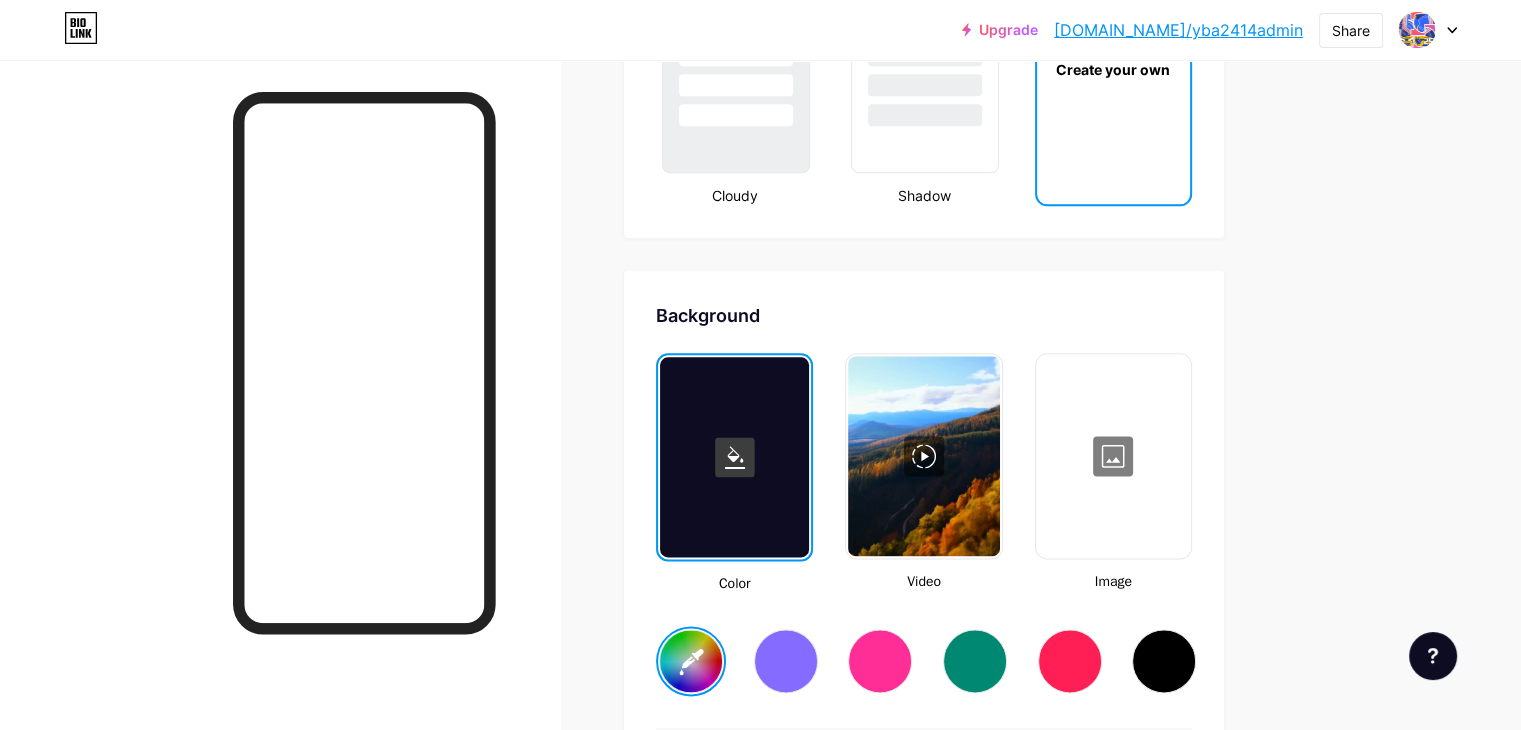 scroll, scrollTop: 2500, scrollLeft: 0, axis: vertical 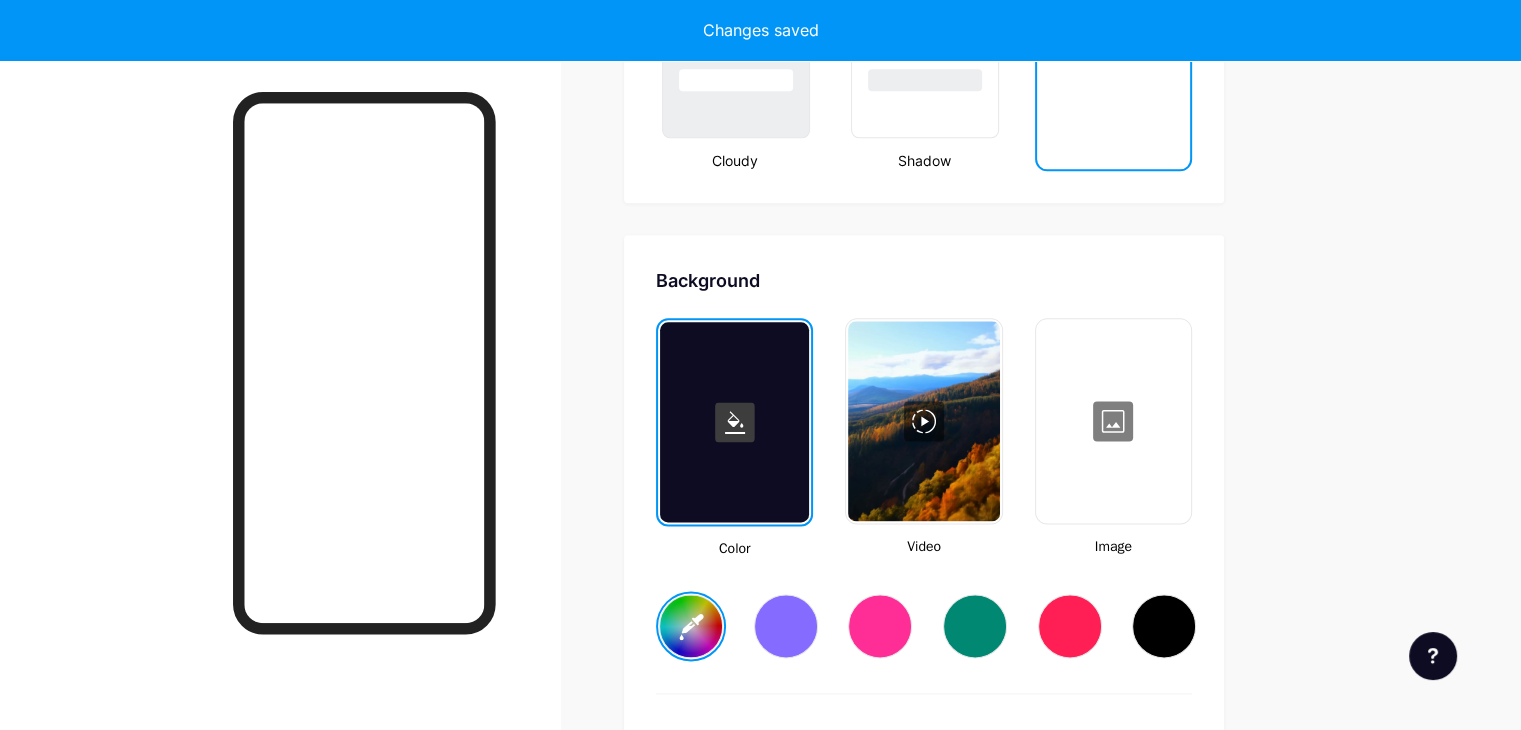 type on "#ffffff" 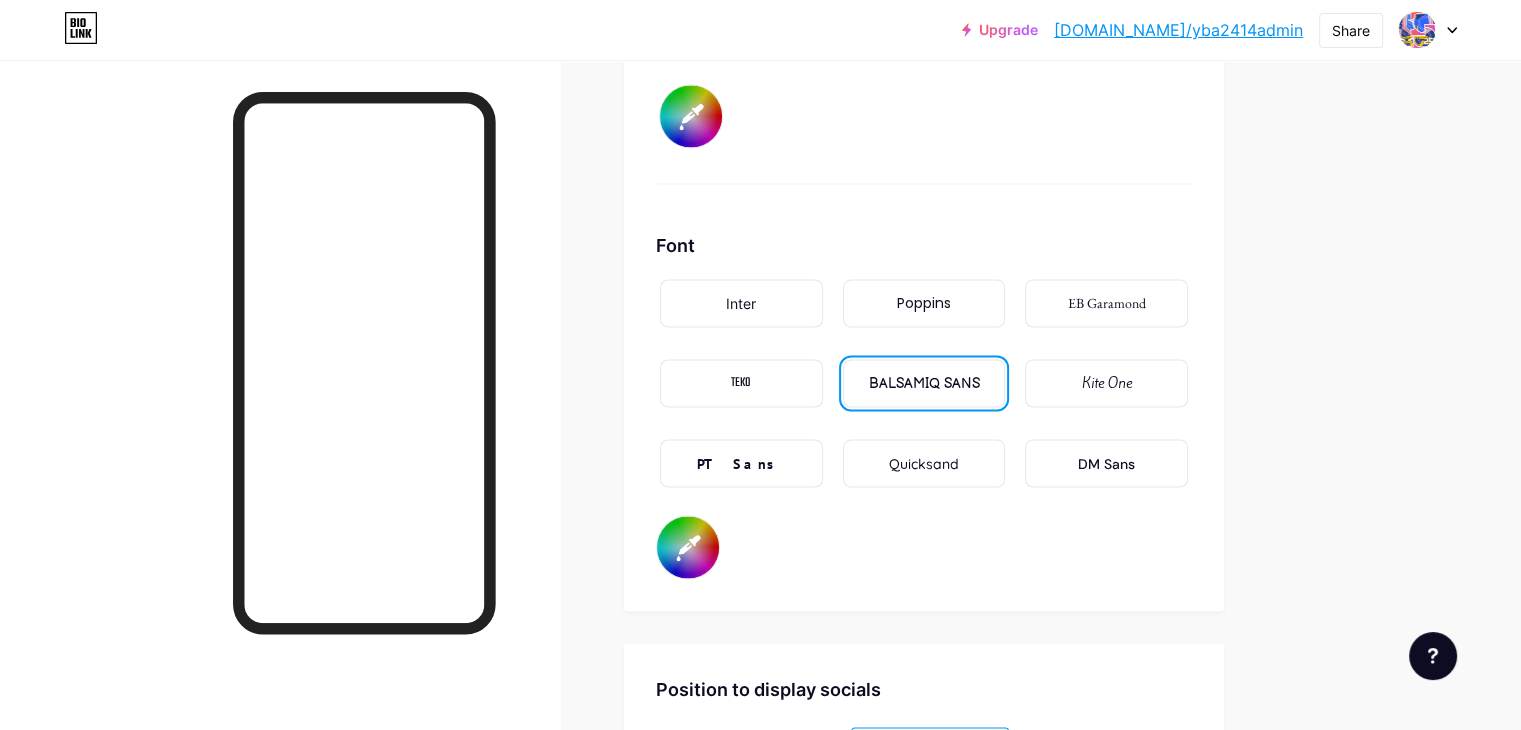 scroll, scrollTop: 3500, scrollLeft: 0, axis: vertical 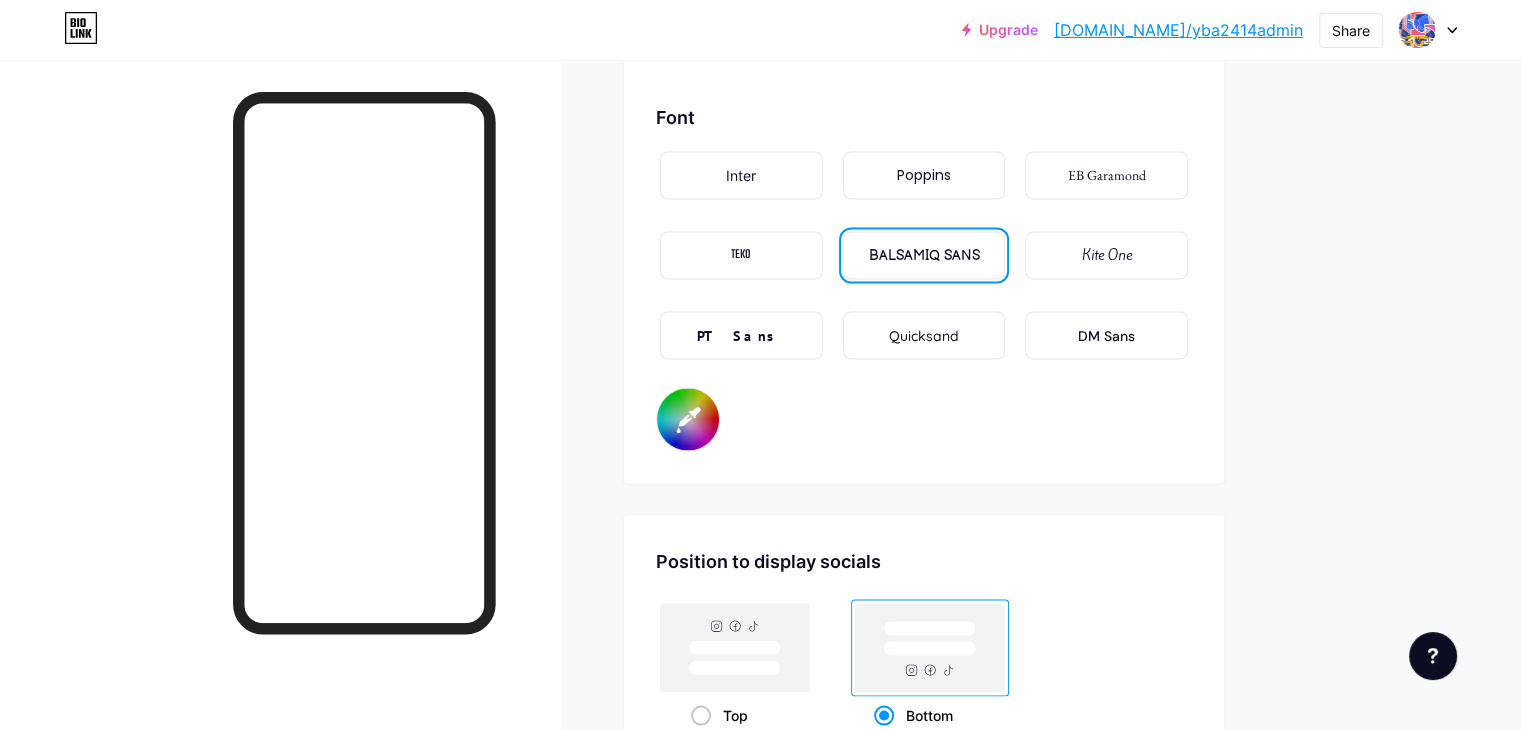 click on "#ffea05" at bounding box center (688, 419) 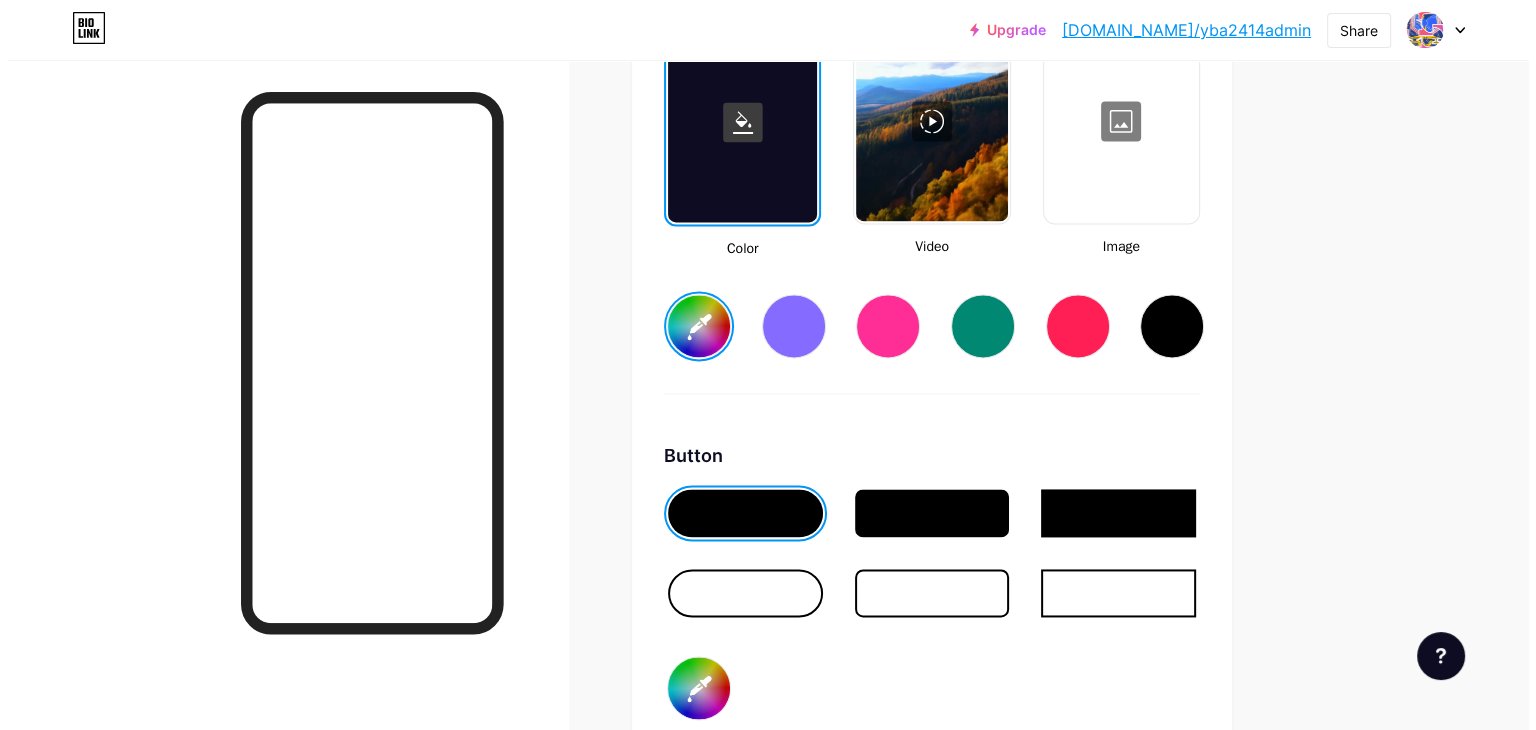 scroll, scrollTop: 2500, scrollLeft: 0, axis: vertical 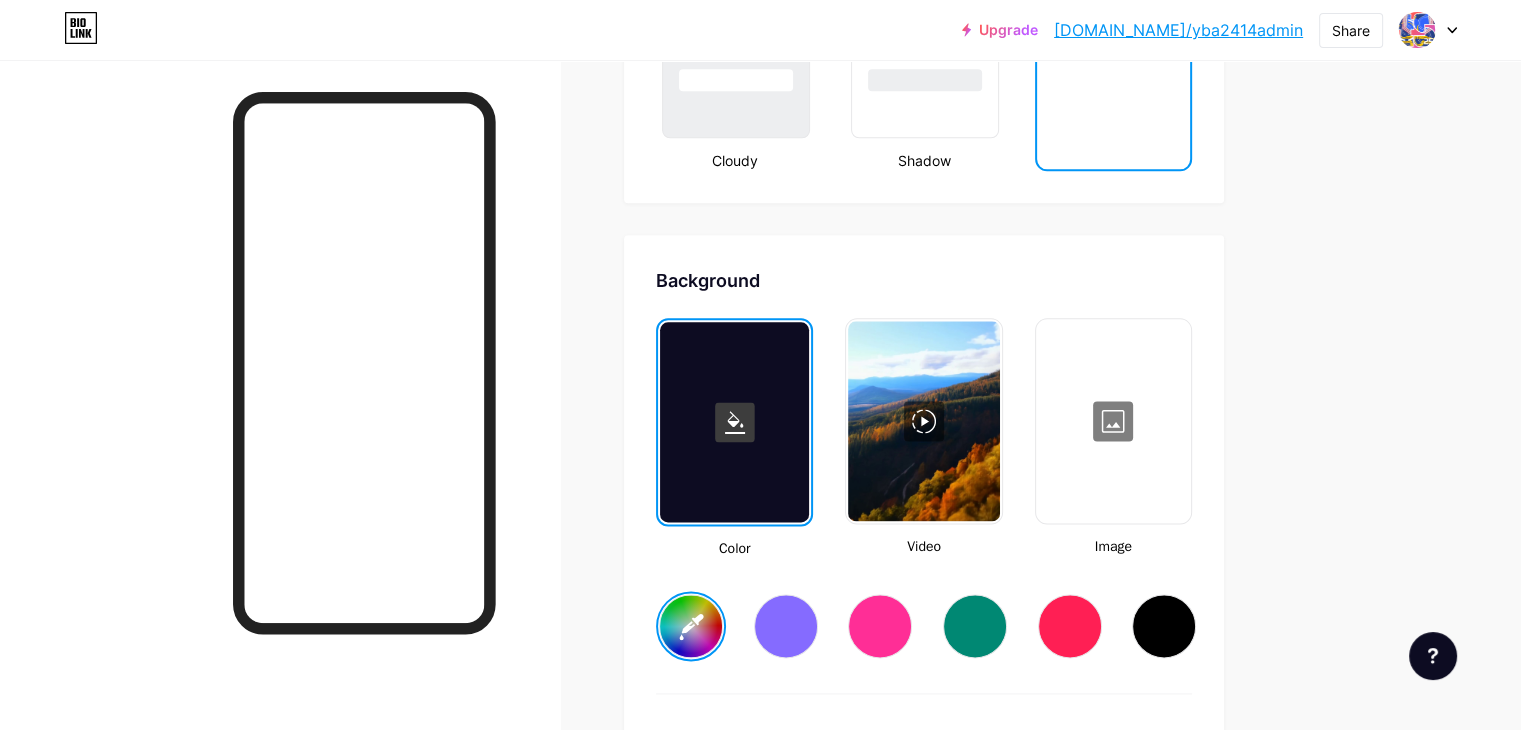 click at bounding box center [923, 421] 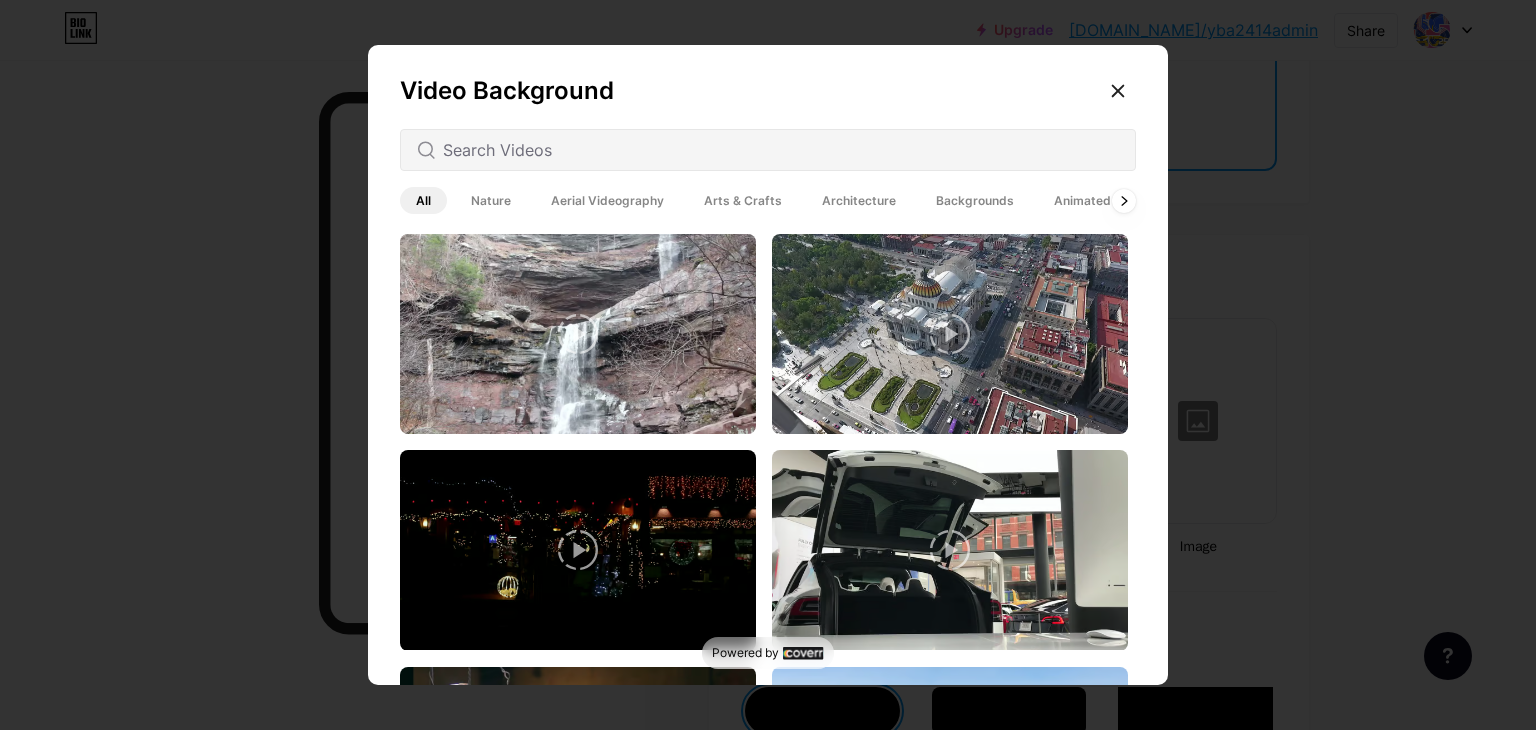 click on "Backgrounds" at bounding box center (975, 200) 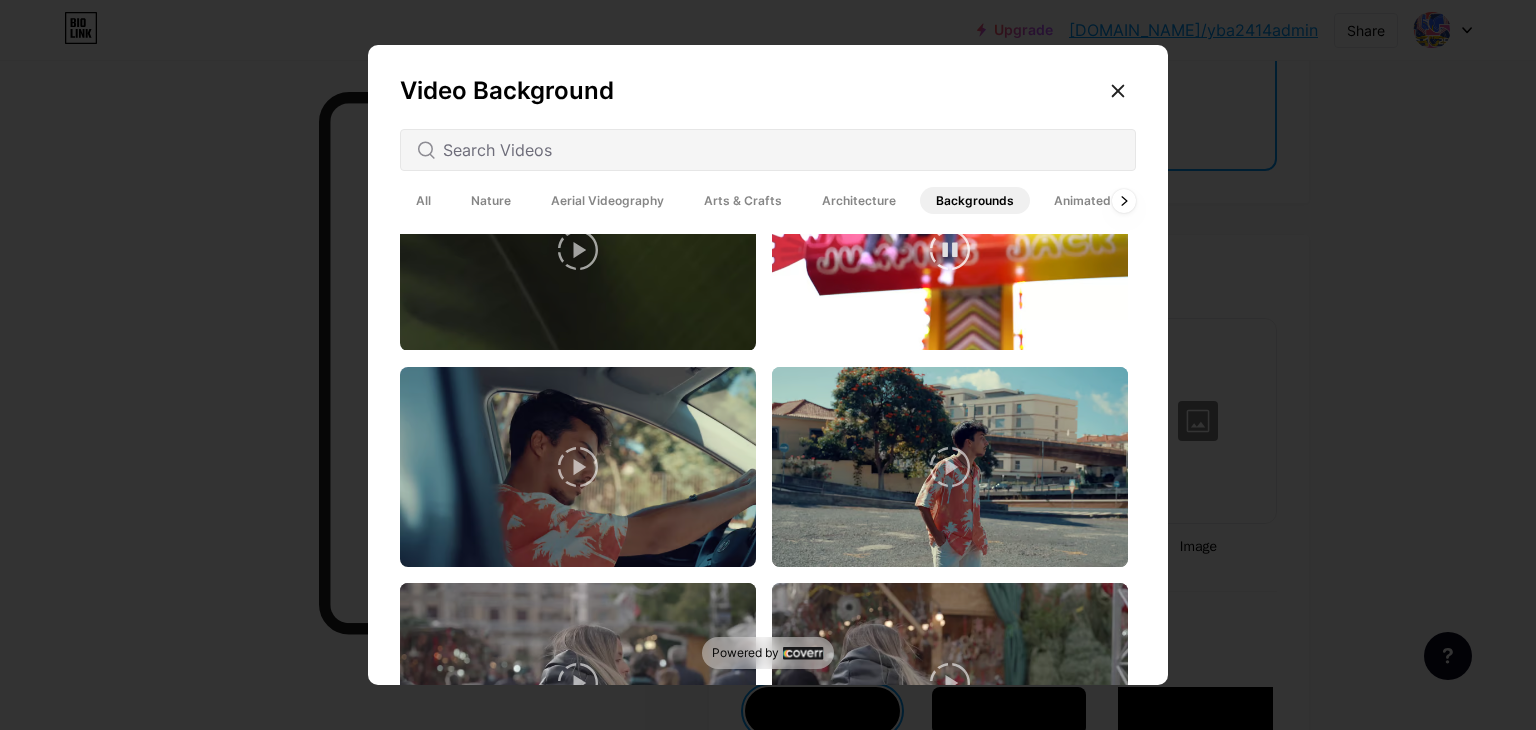 scroll, scrollTop: 600, scrollLeft: 0, axis: vertical 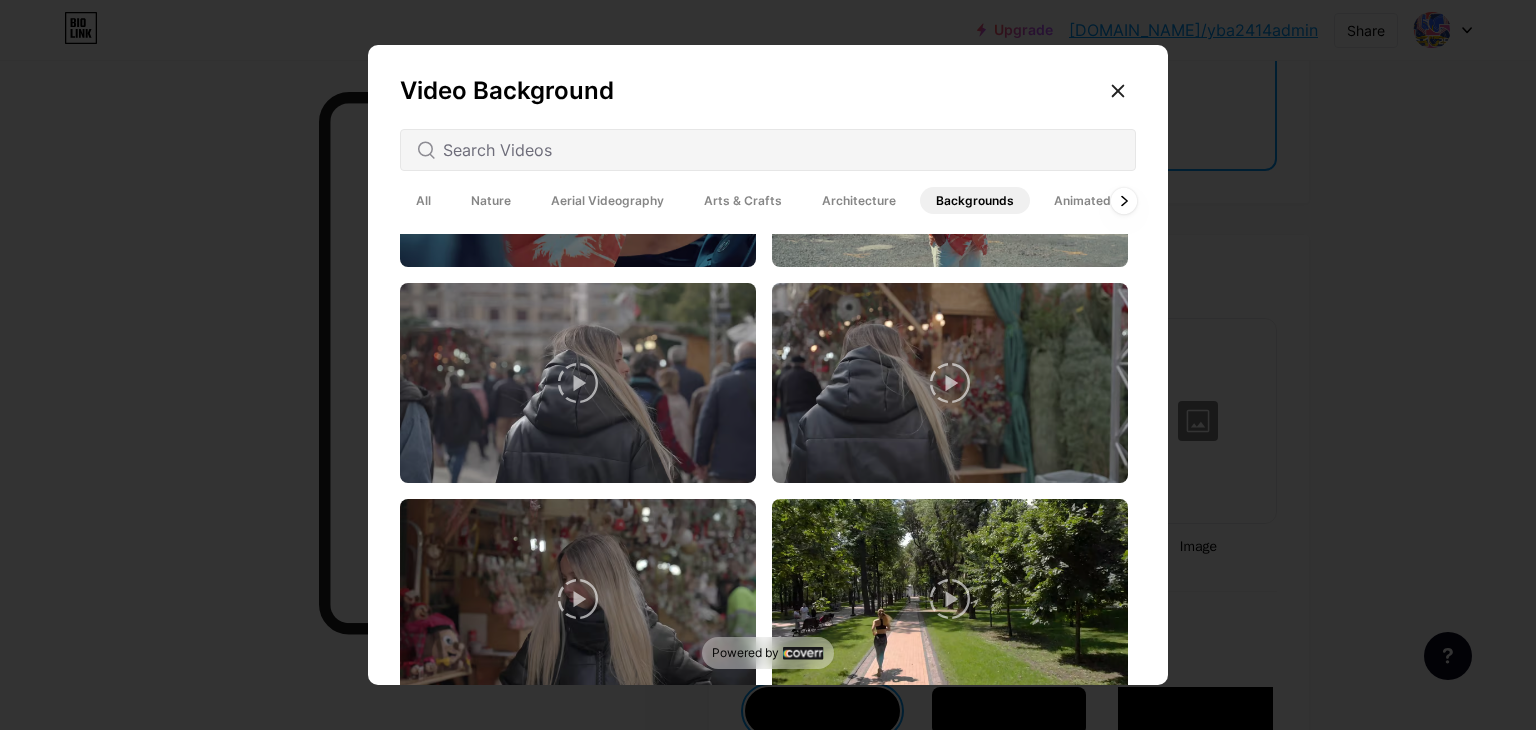click at bounding box center [1124, 200] 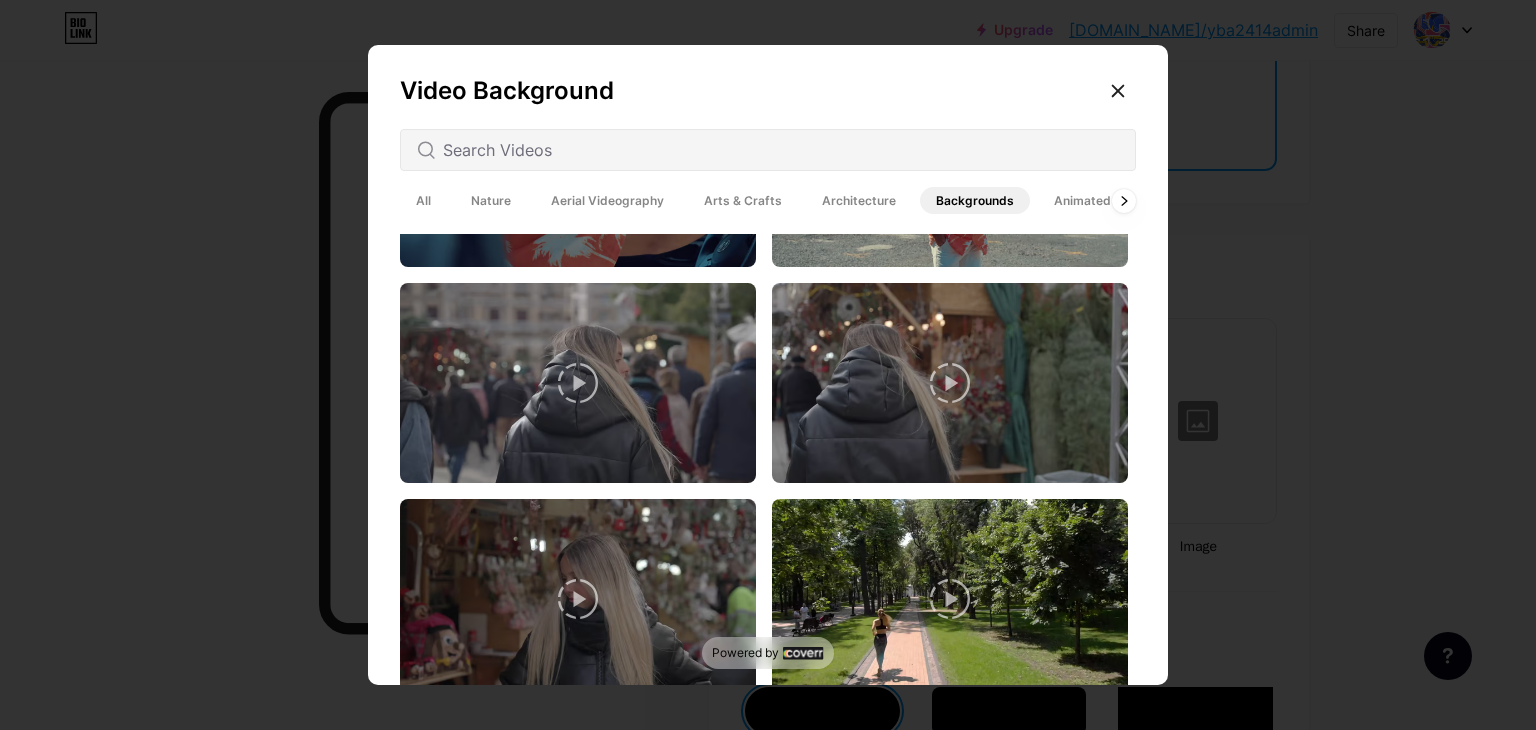 click on "Nature" at bounding box center [491, 200] 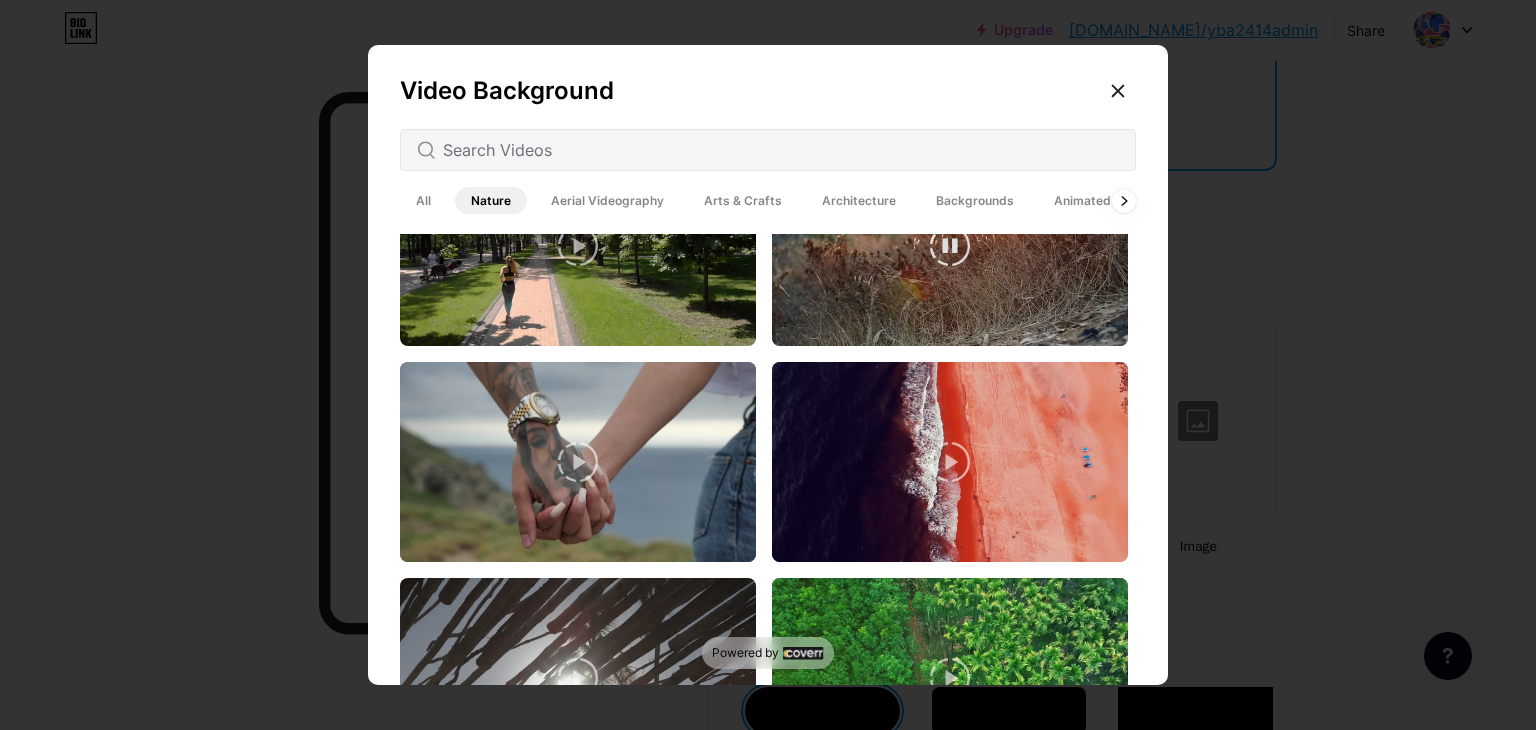 scroll, scrollTop: 3996, scrollLeft: 0, axis: vertical 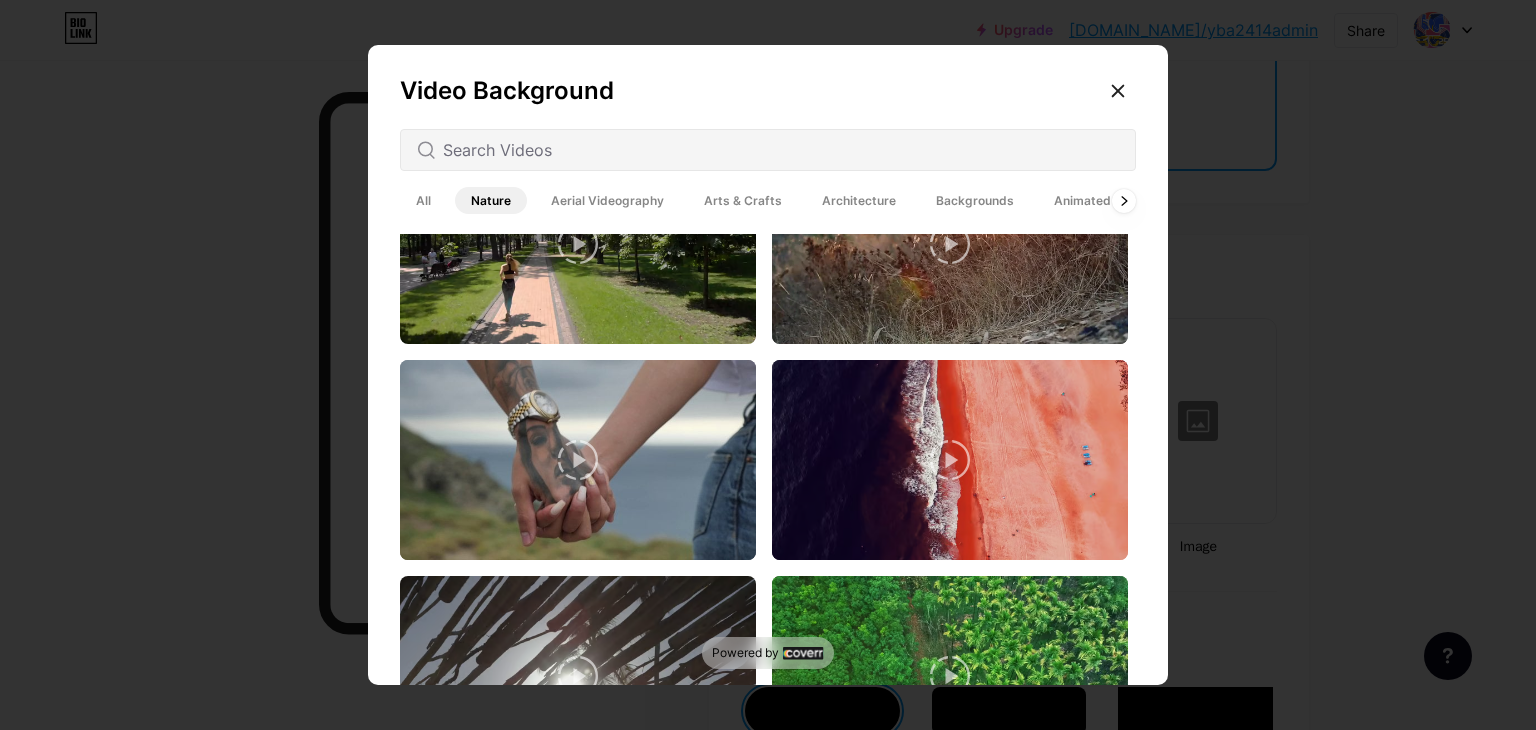 click 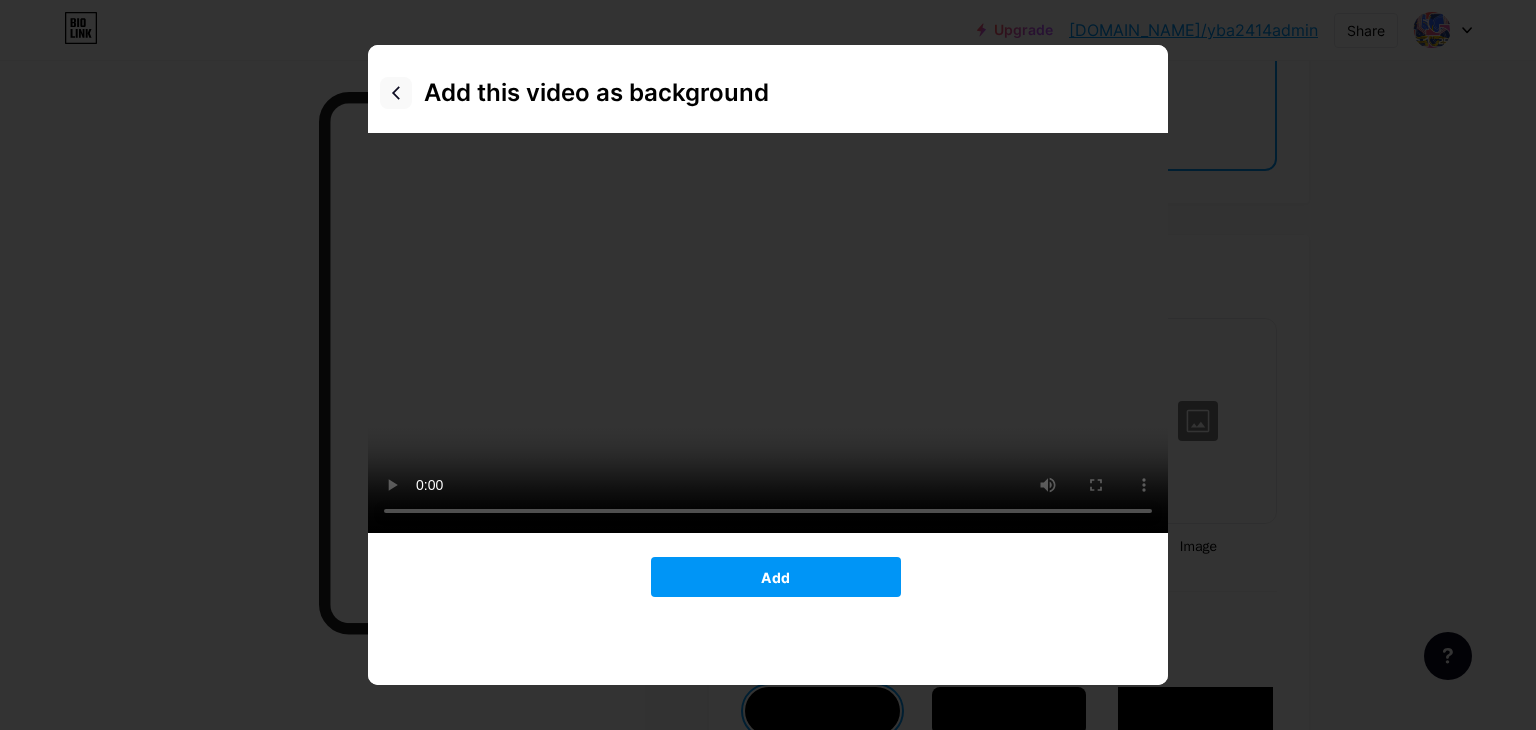 click 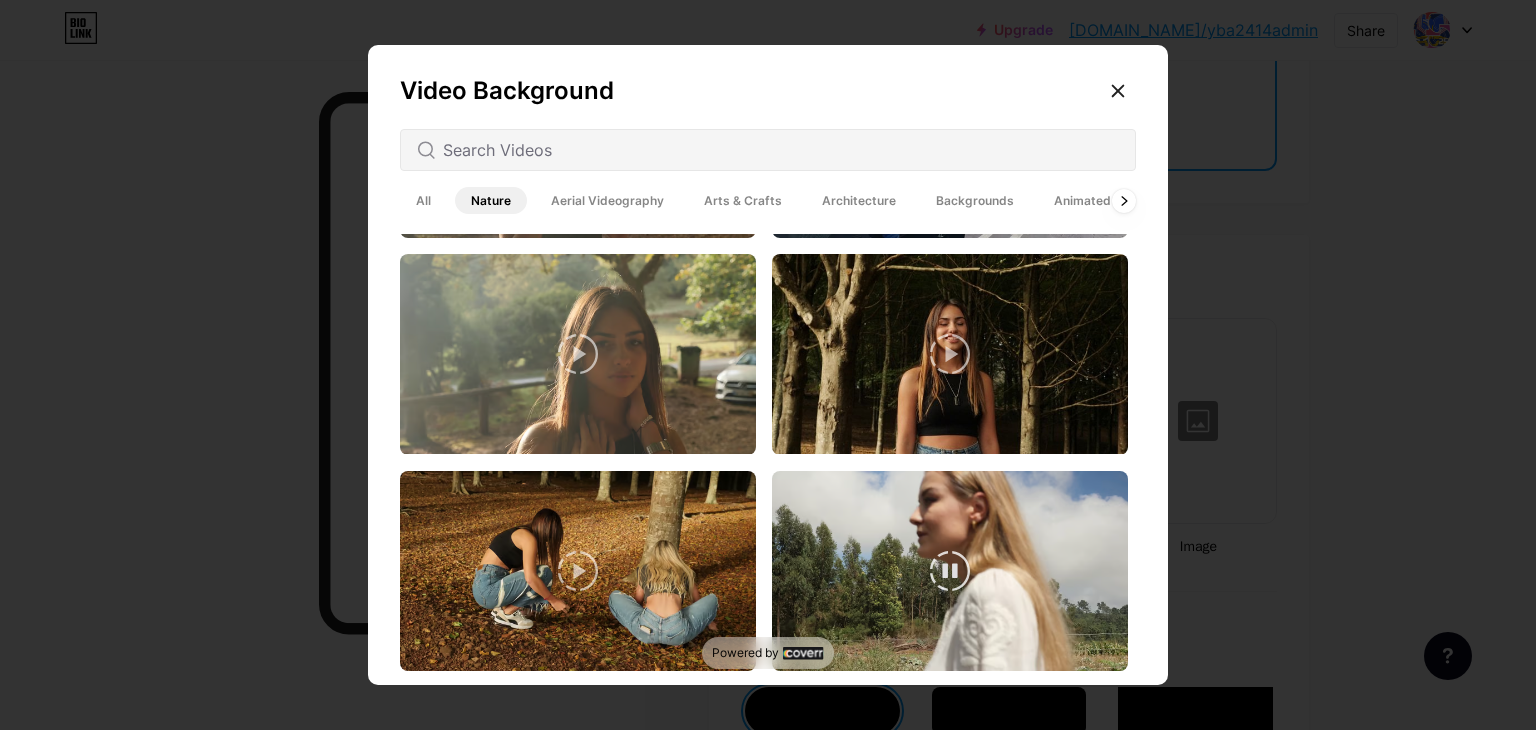 scroll, scrollTop: 2544, scrollLeft: 0, axis: vertical 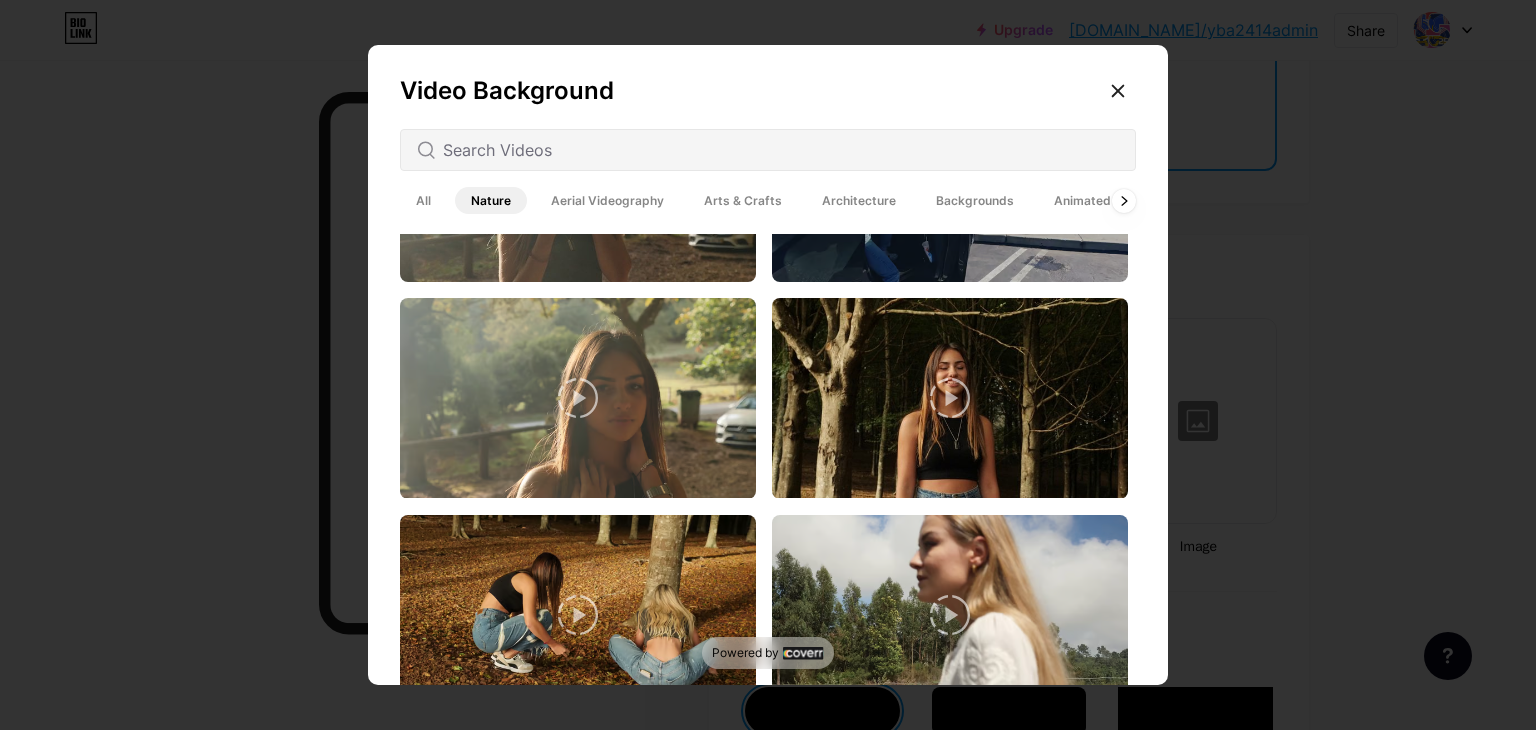 click on "All" at bounding box center (423, 200) 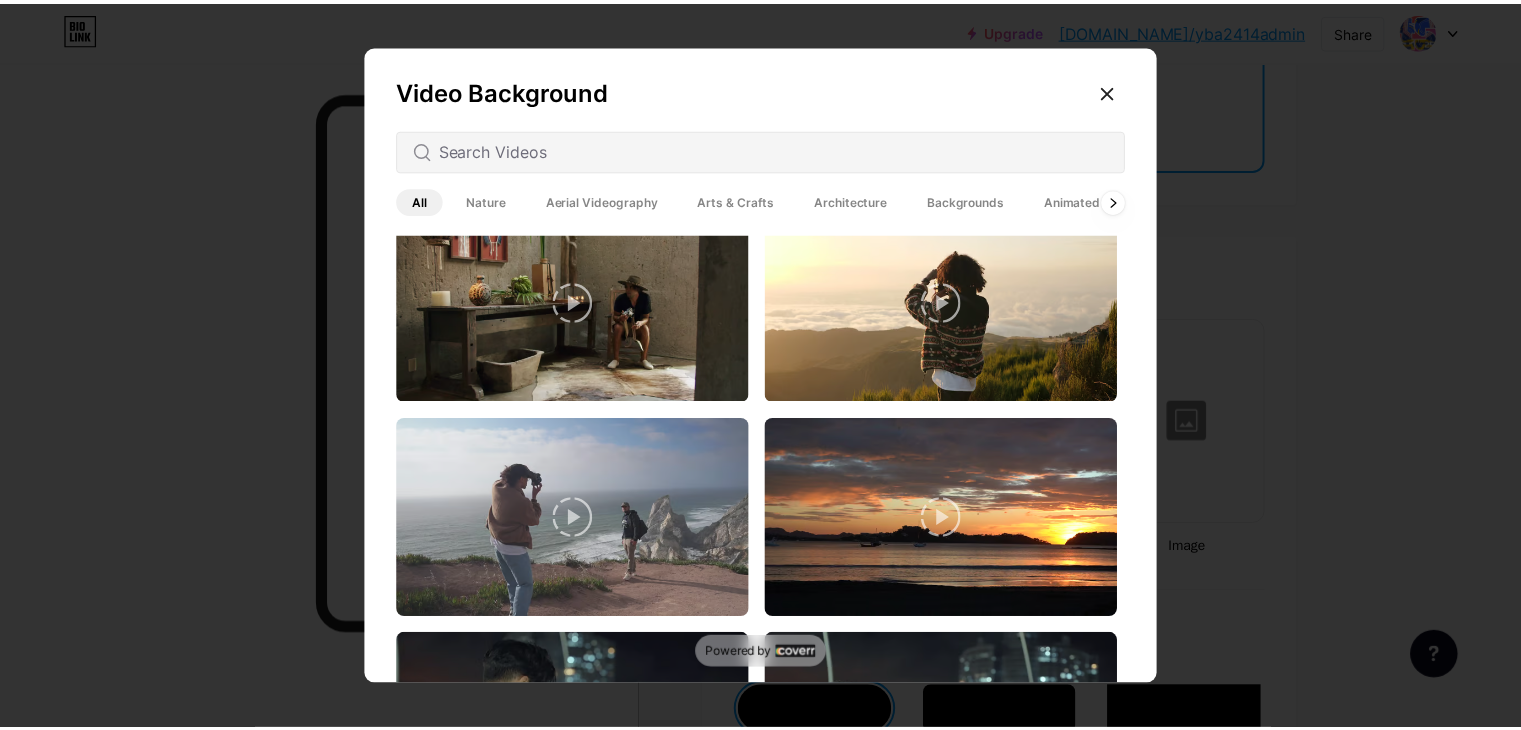 scroll, scrollTop: 2000, scrollLeft: 0, axis: vertical 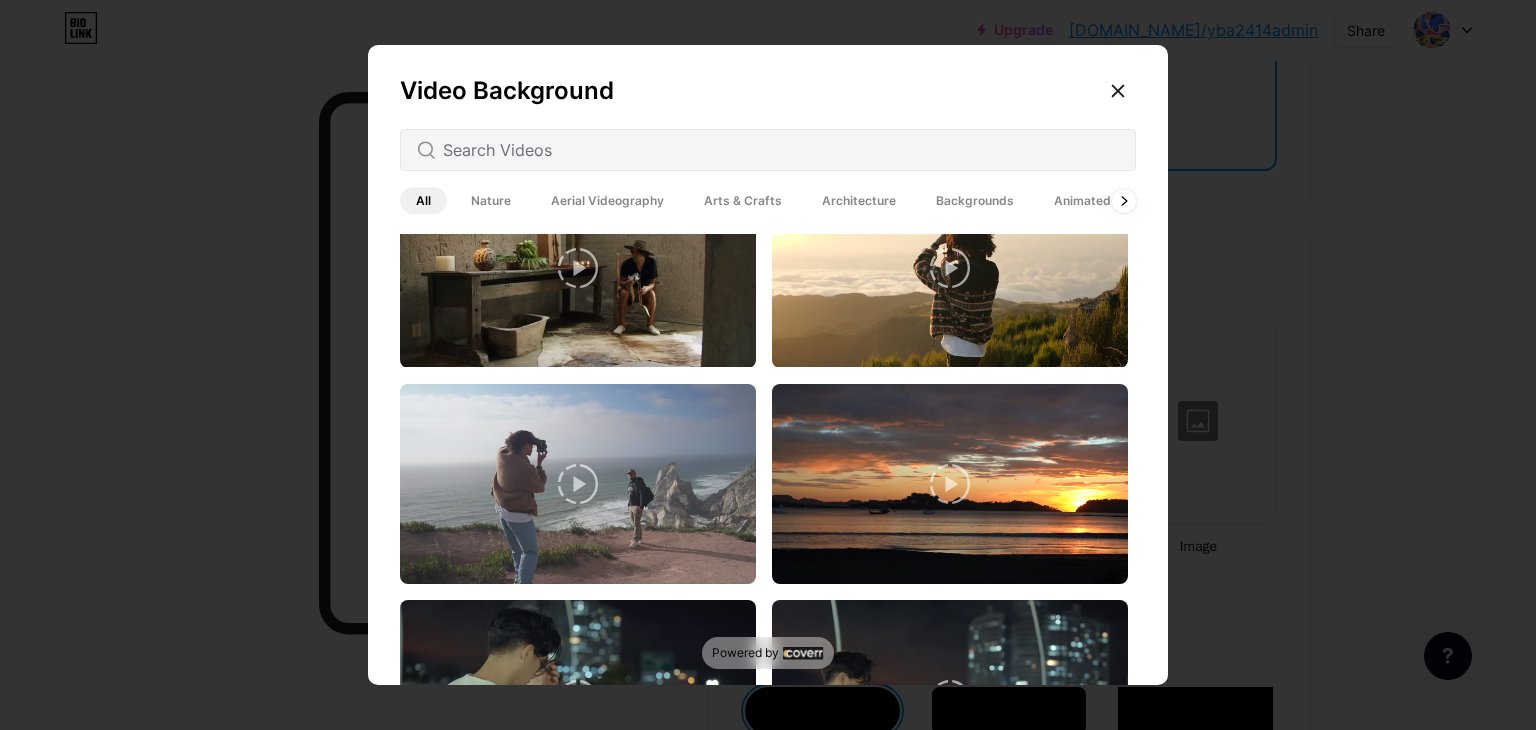 click 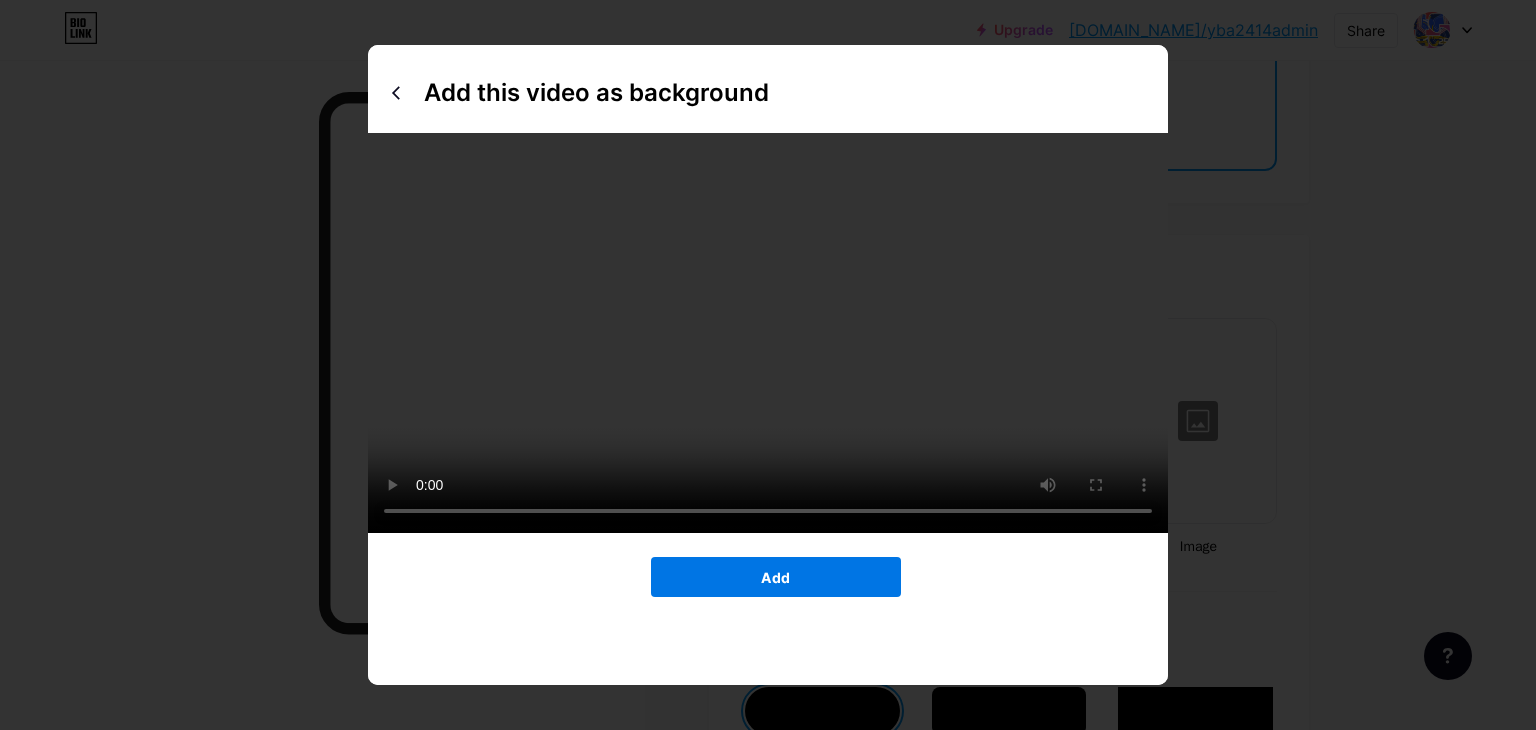 click on "Add" at bounding box center [776, 577] 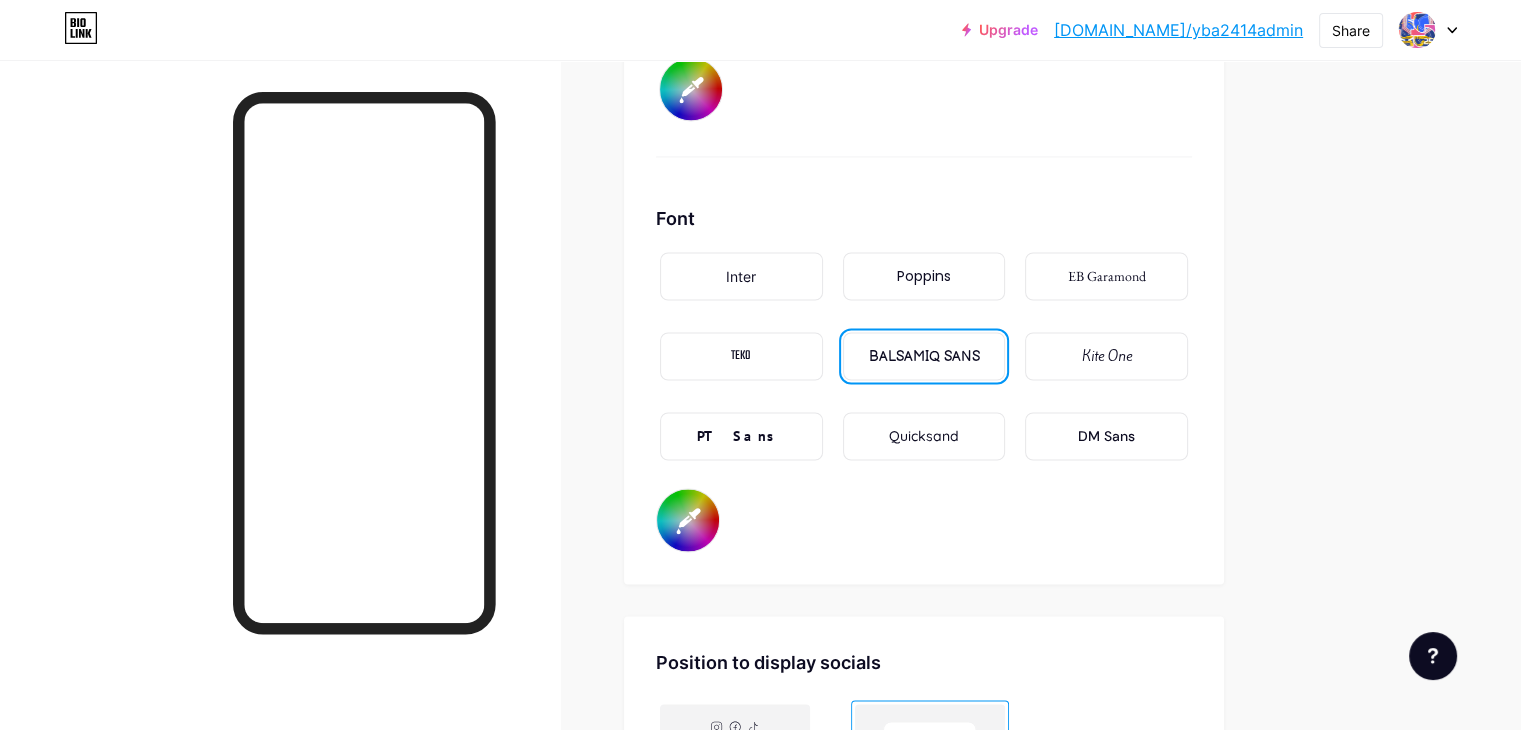 scroll, scrollTop: 3300, scrollLeft: 0, axis: vertical 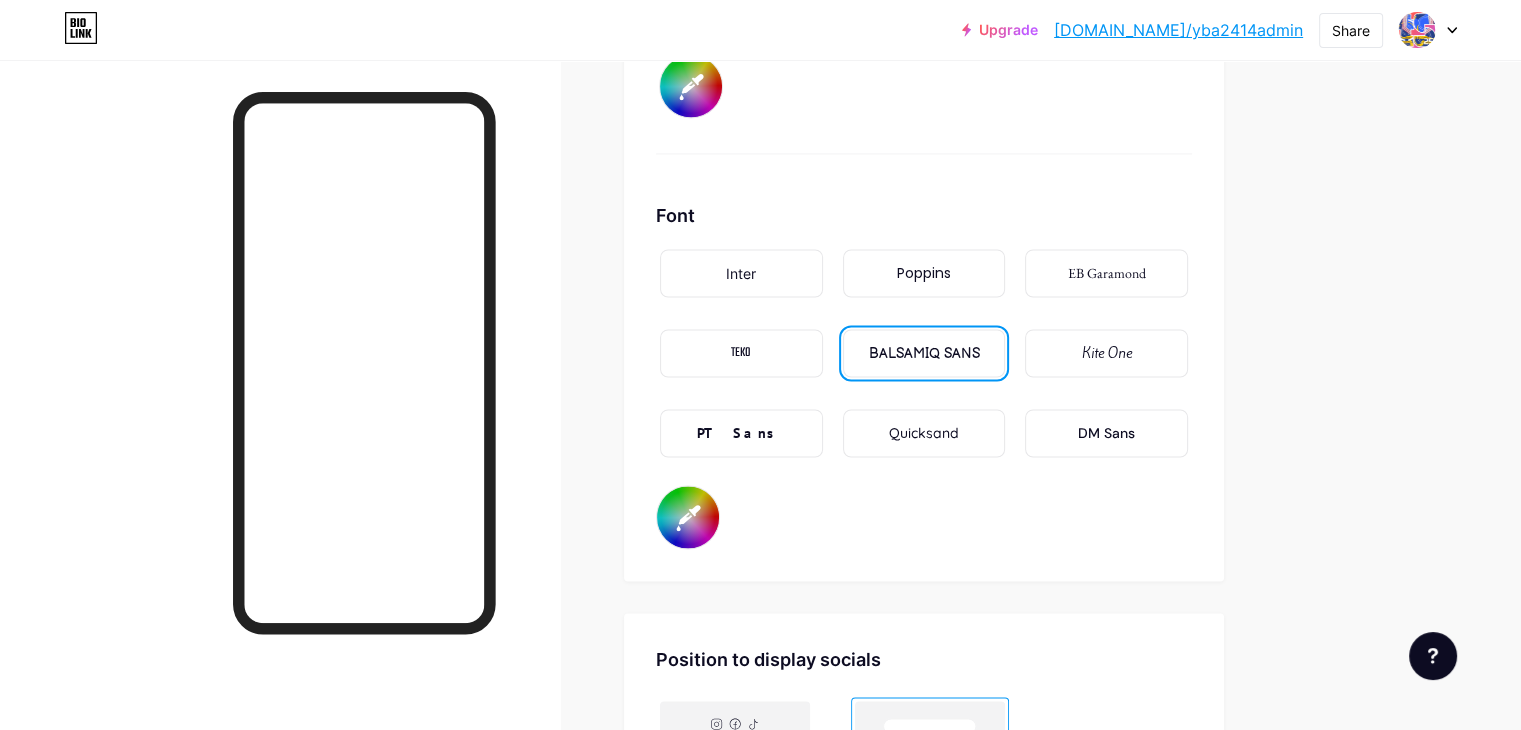 click on "#ffea05" at bounding box center (688, 517) 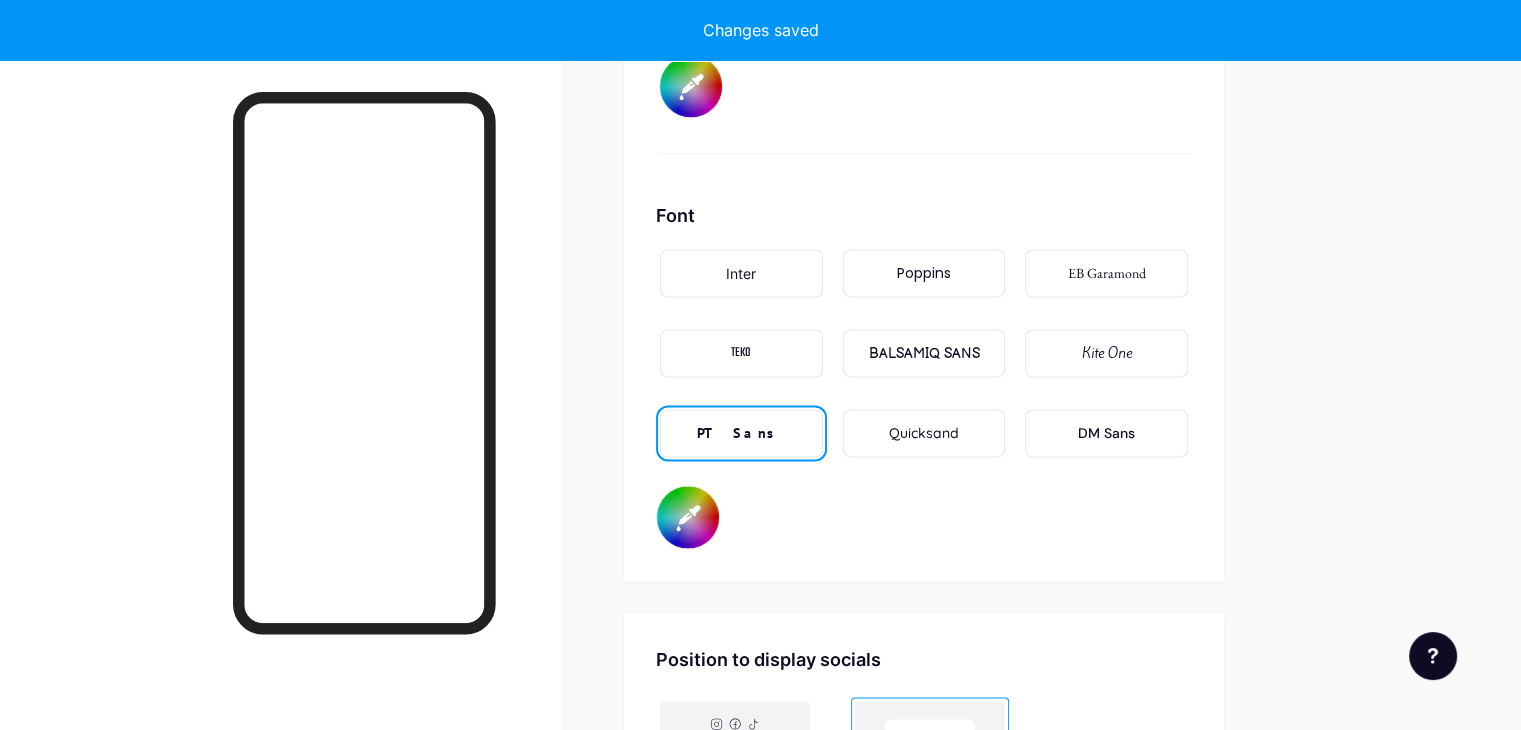 click on "PT Sans" at bounding box center [741, 433] 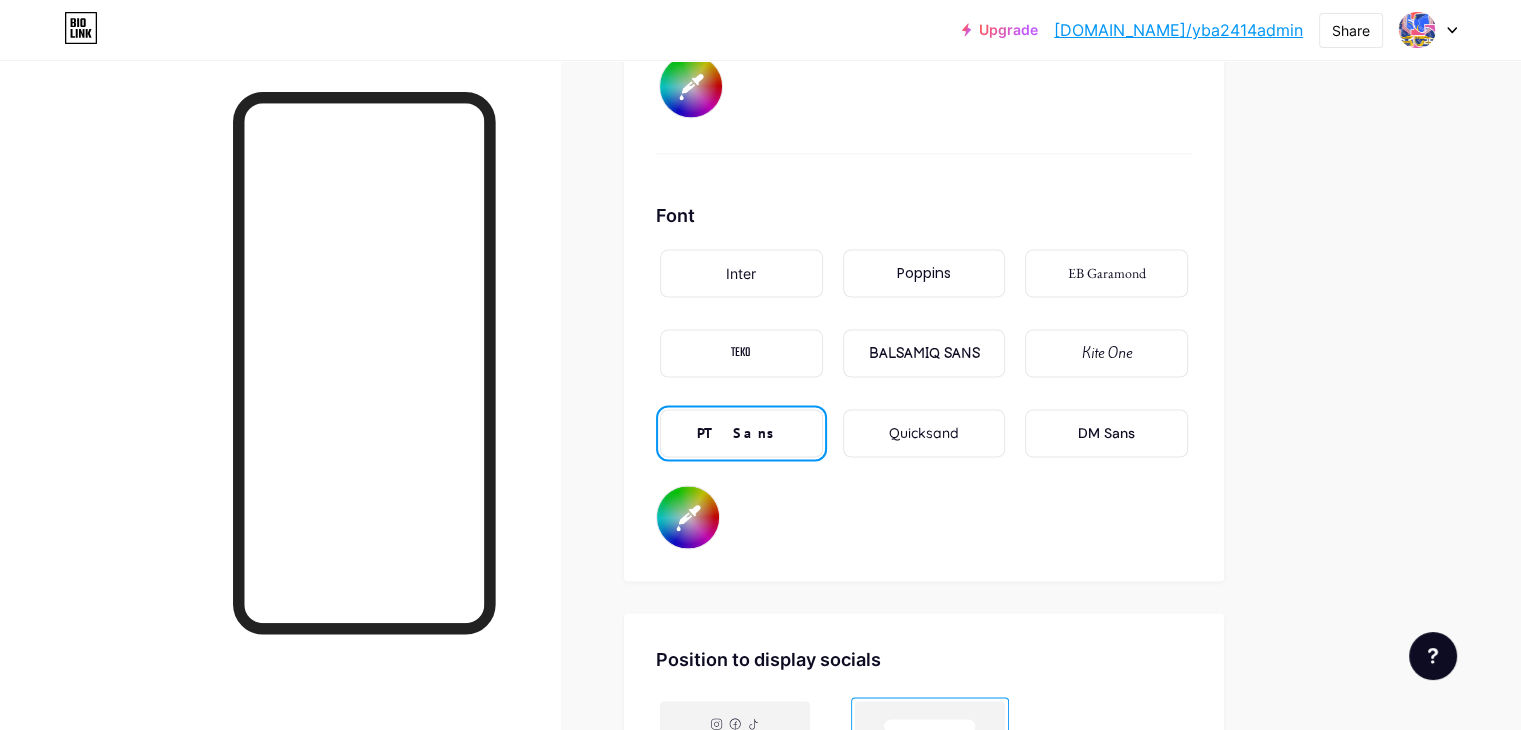 click on "#ffea05" at bounding box center (688, 517) 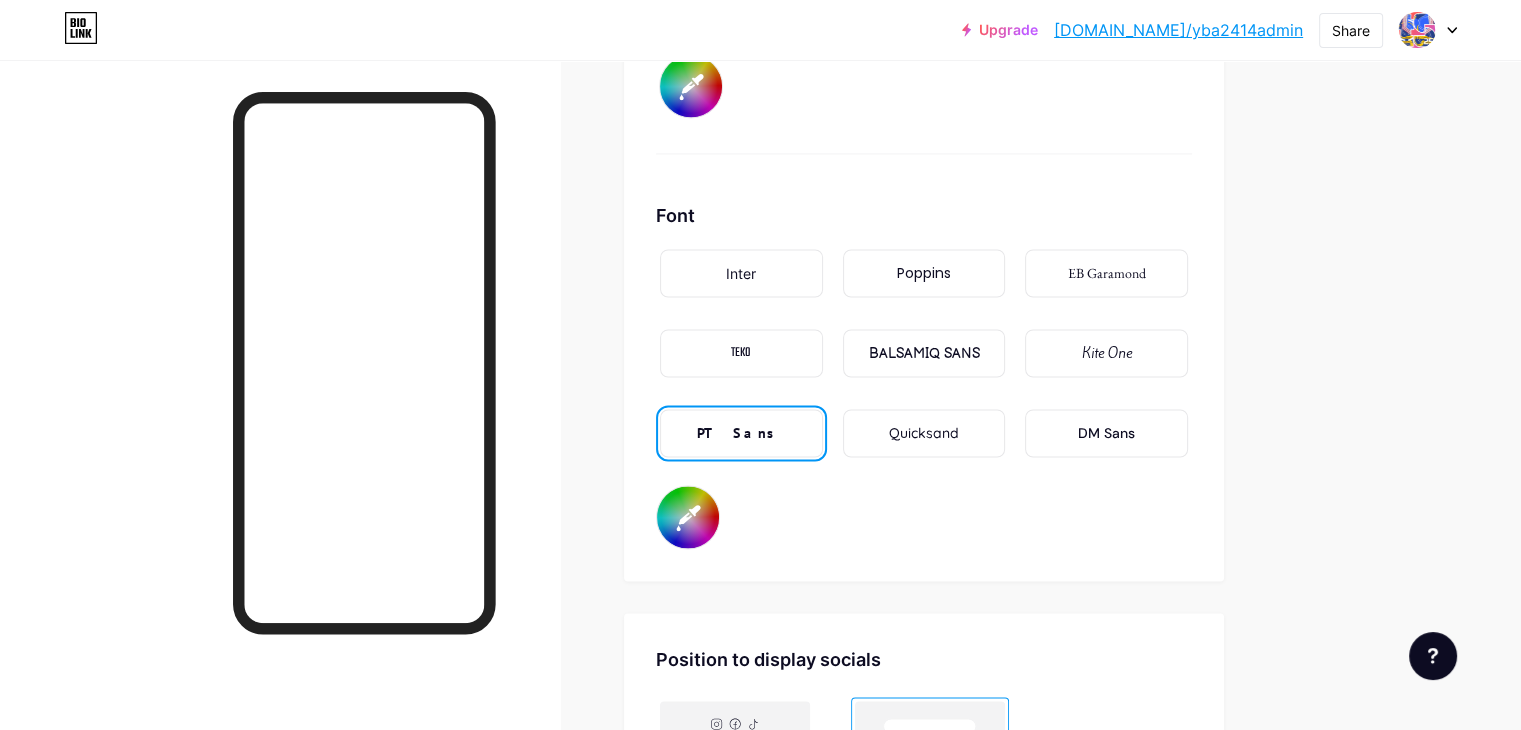 type on "#ffffff" 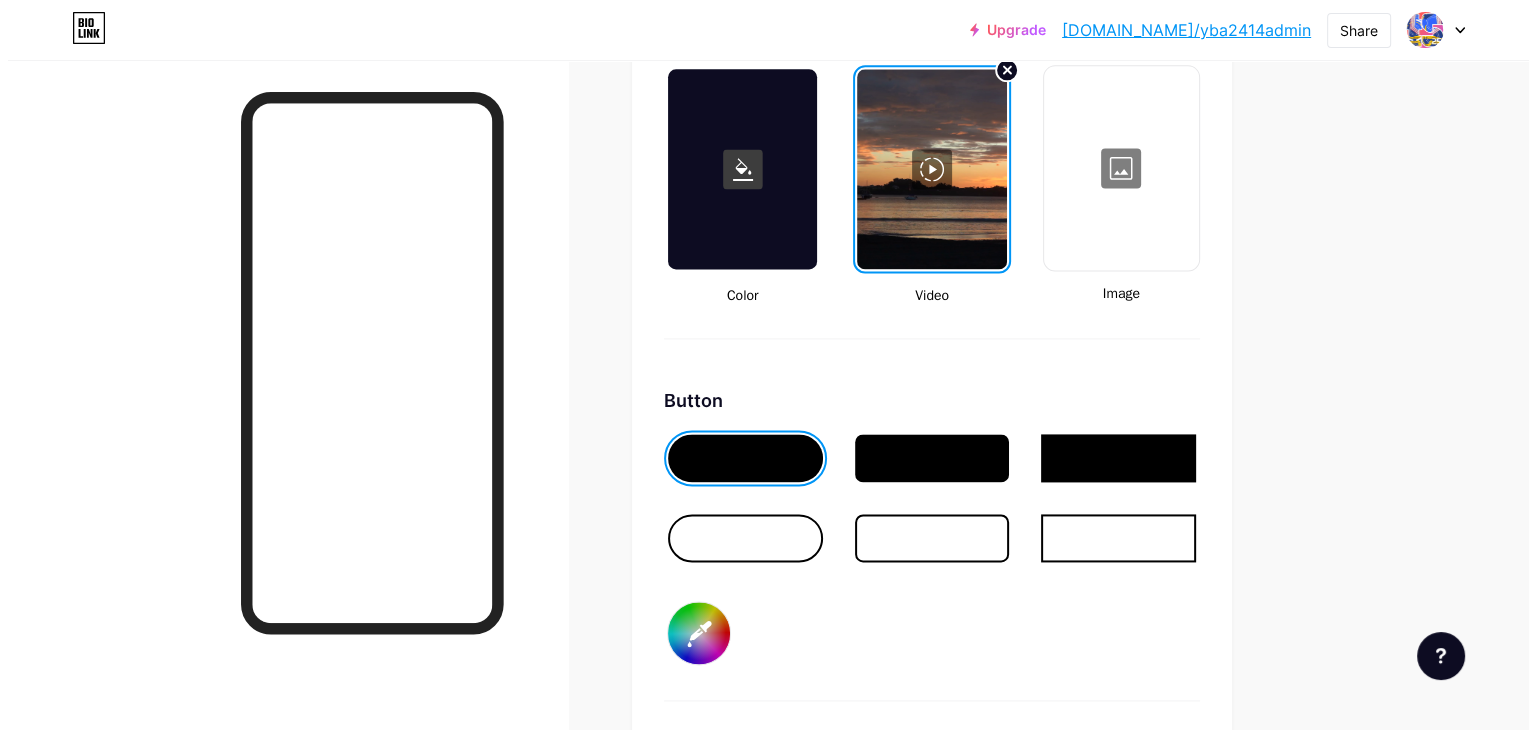 scroll, scrollTop: 2600, scrollLeft: 0, axis: vertical 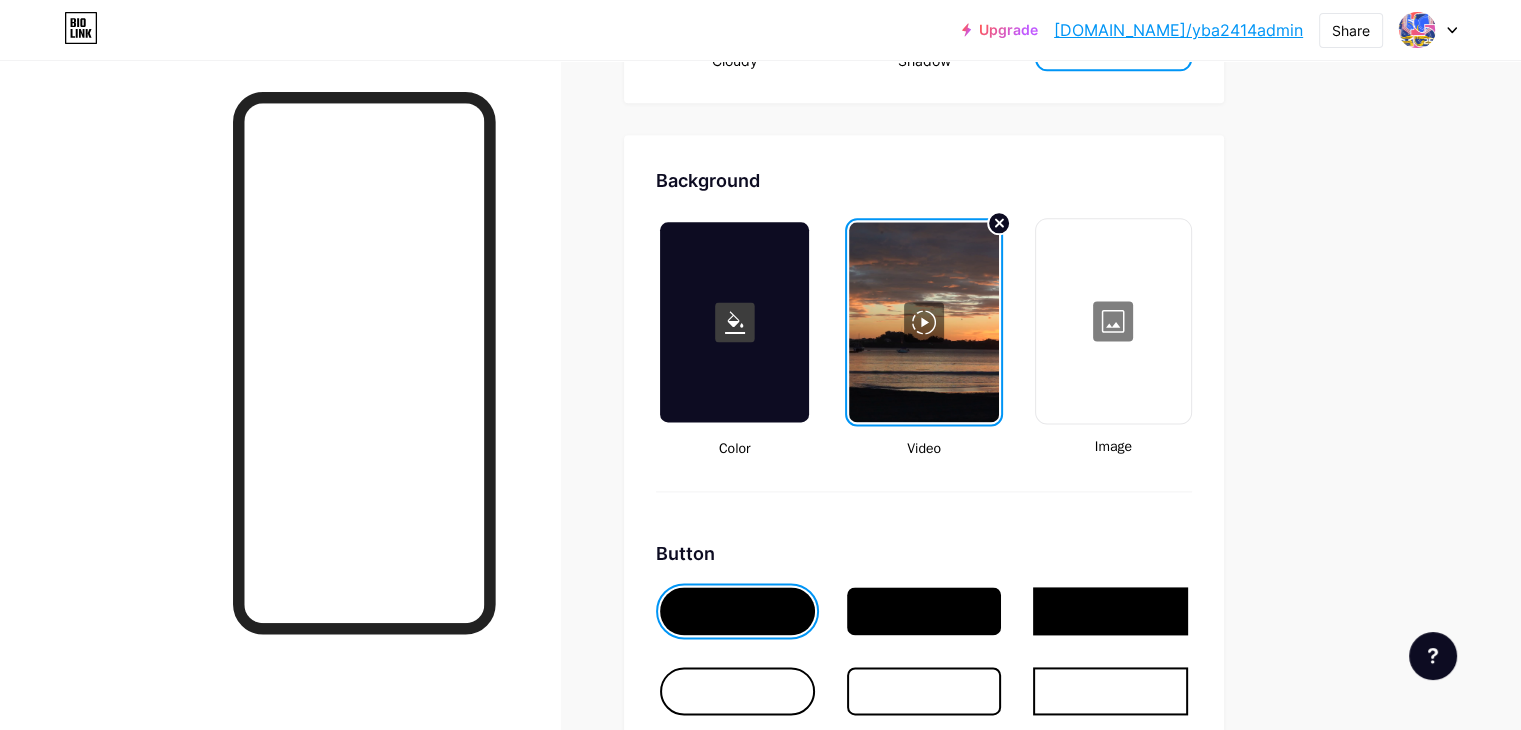 click at bounding box center [923, 322] 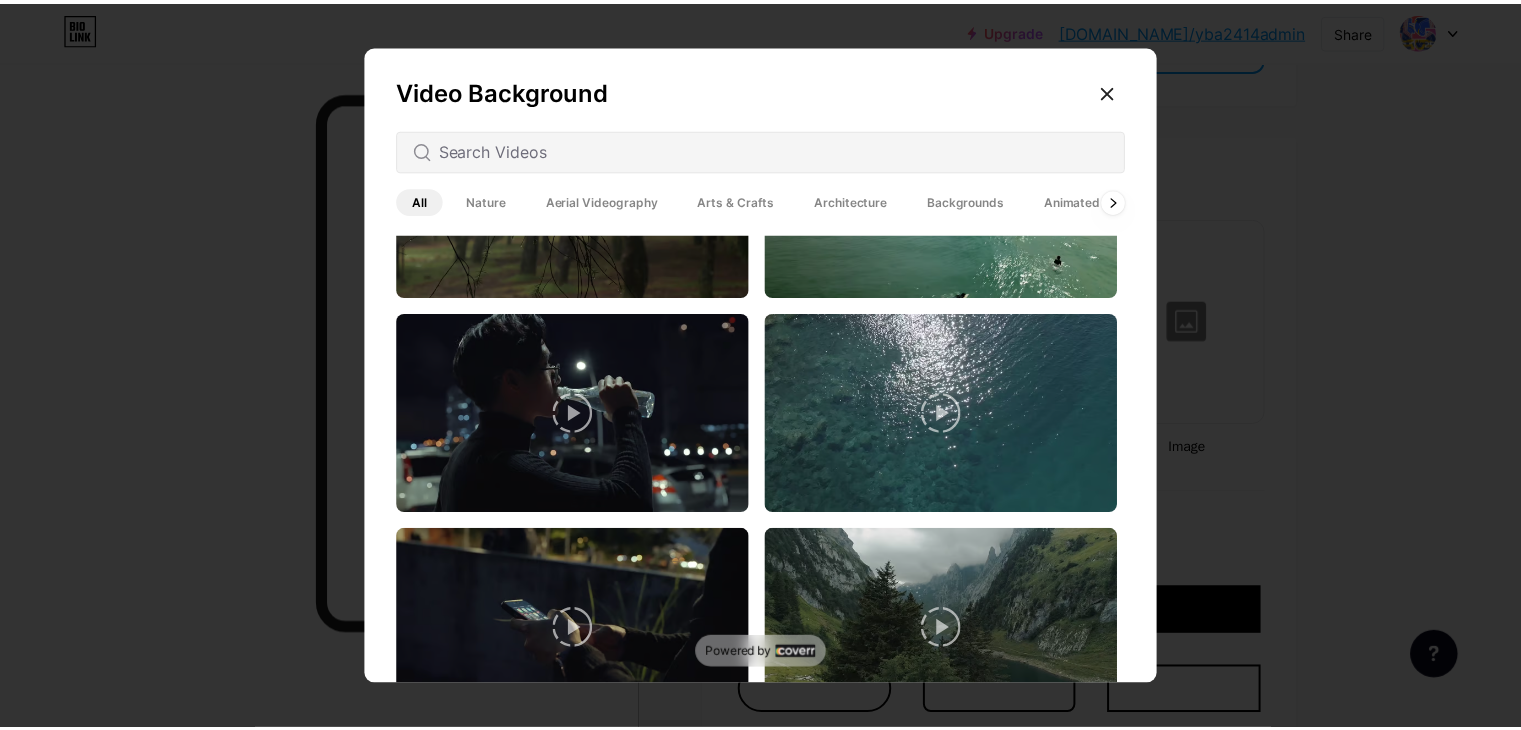scroll, scrollTop: 4917, scrollLeft: 0, axis: vertical 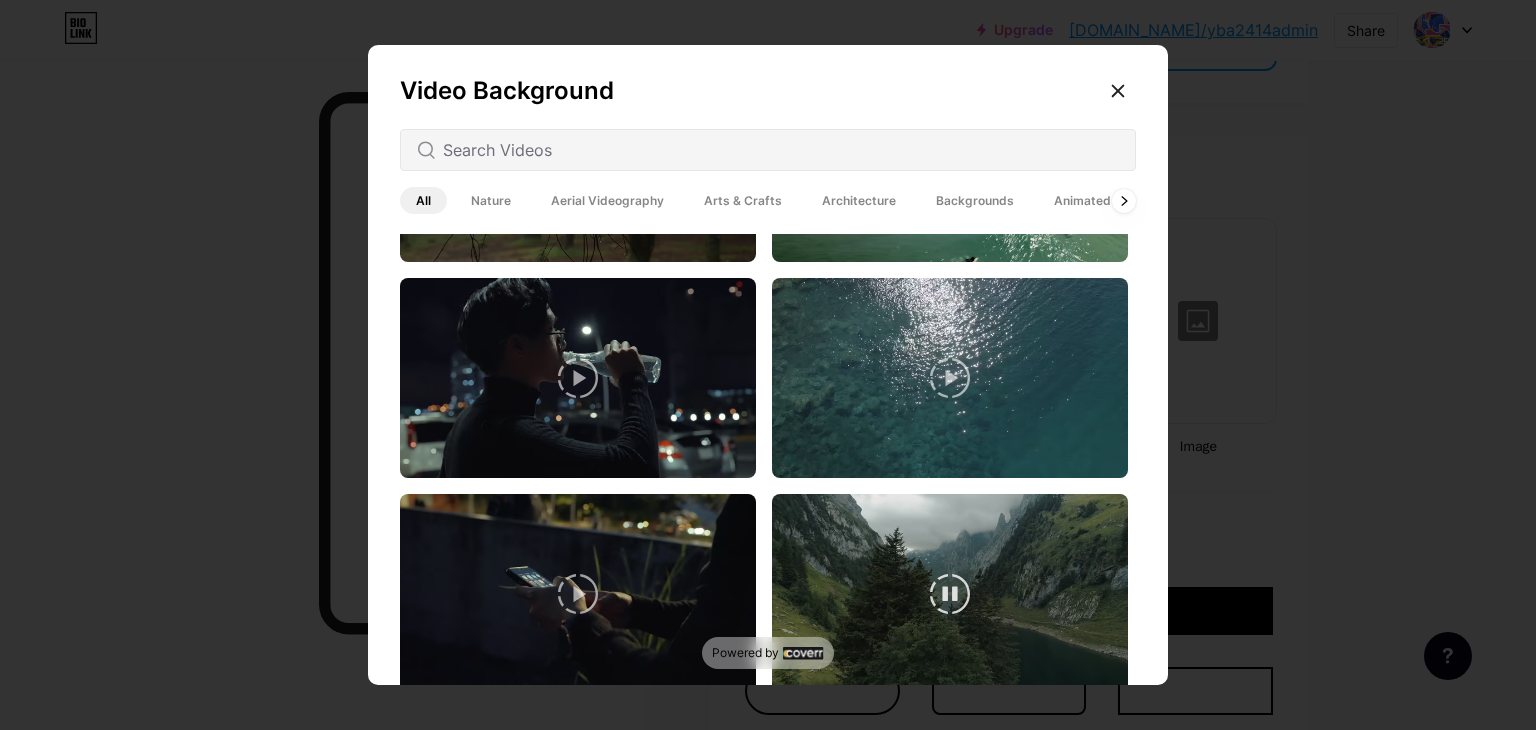 click at bounding box center [950, 594] 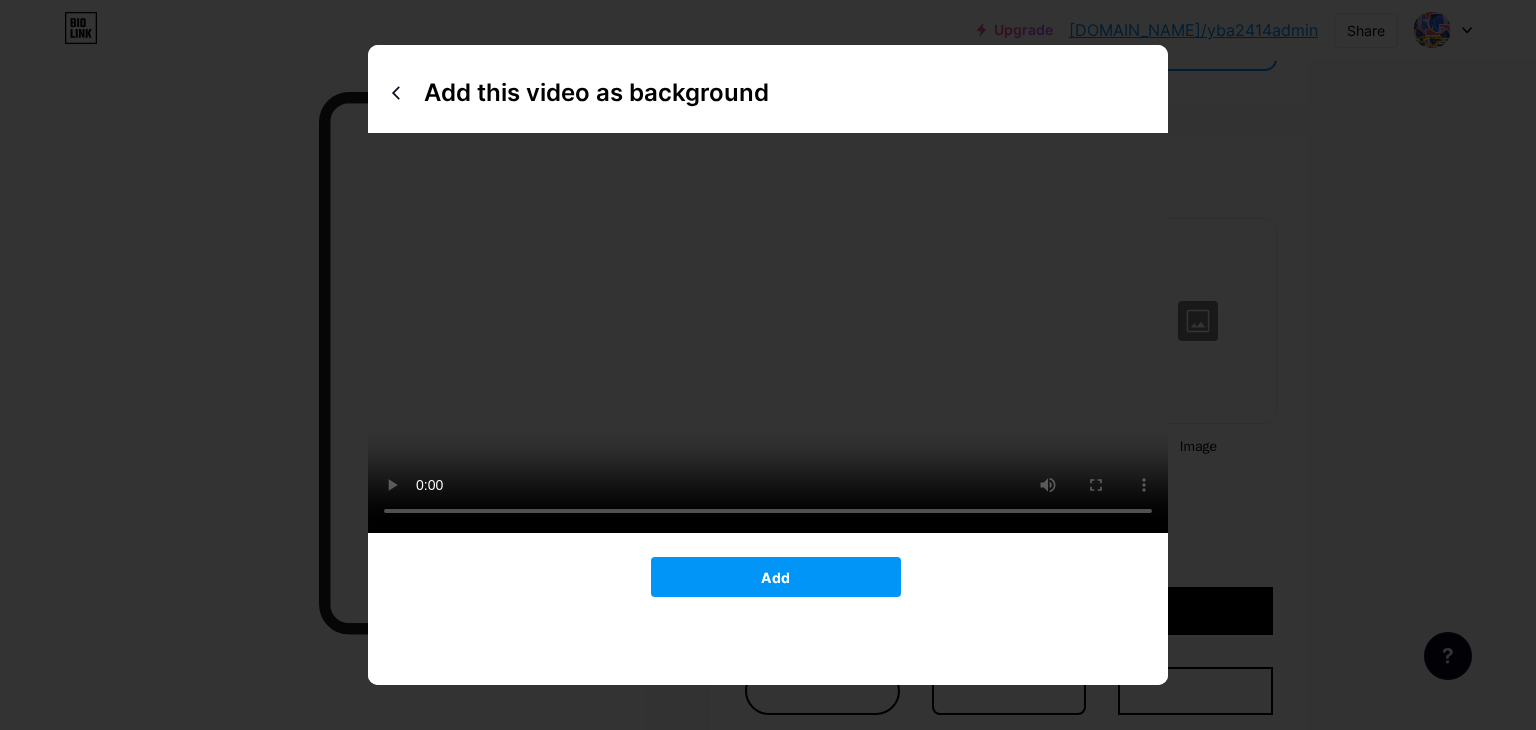 click on "Video Background
All
Nature
Aerial Videography
Arts & Crafts
Architecture
Backgrounds
Animated
Add this video as background     Add" at bounding box center [768, 365] 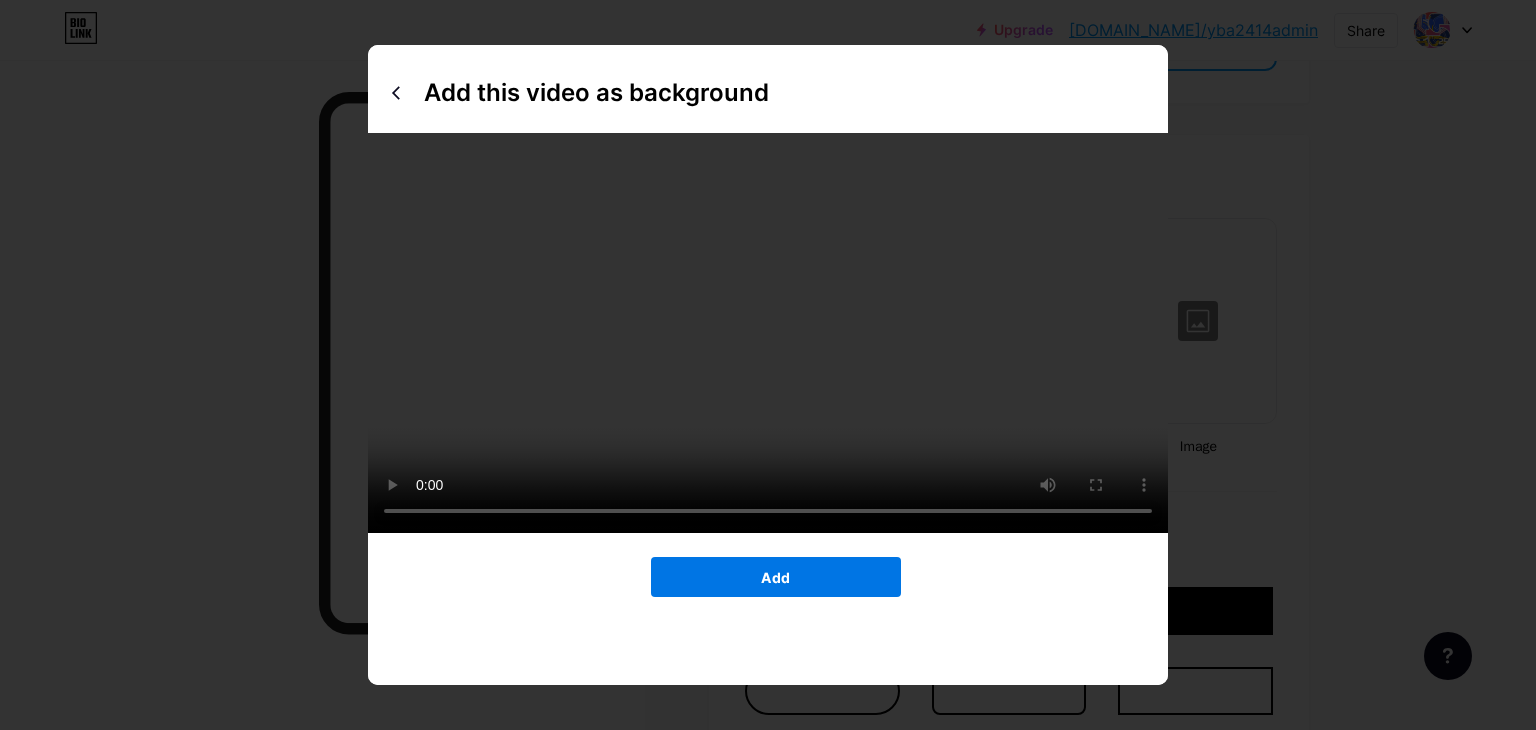 click on "Add" at bounding box center [776, 577] 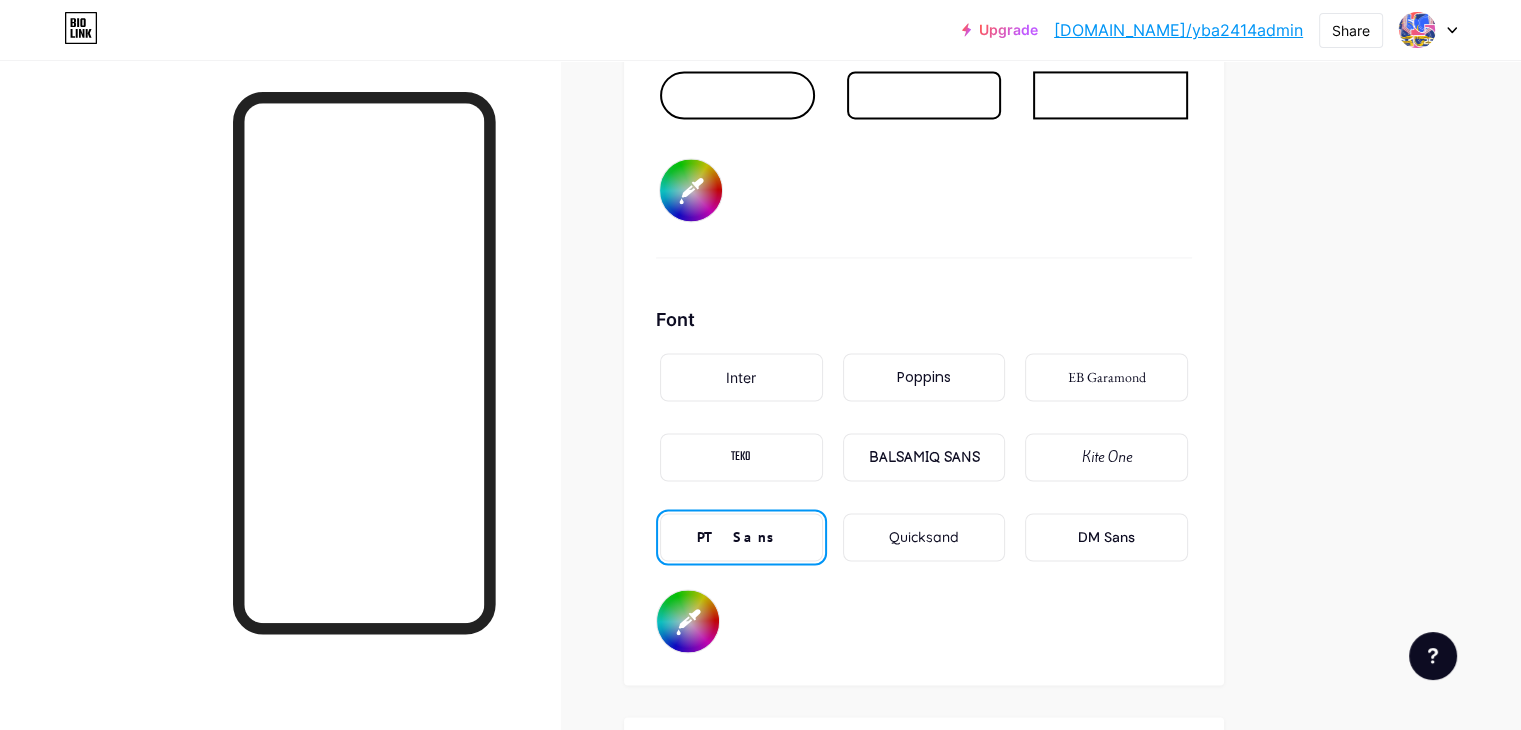scroll, scrollTop: 3200, scrollLeft: 0, axis: vertical 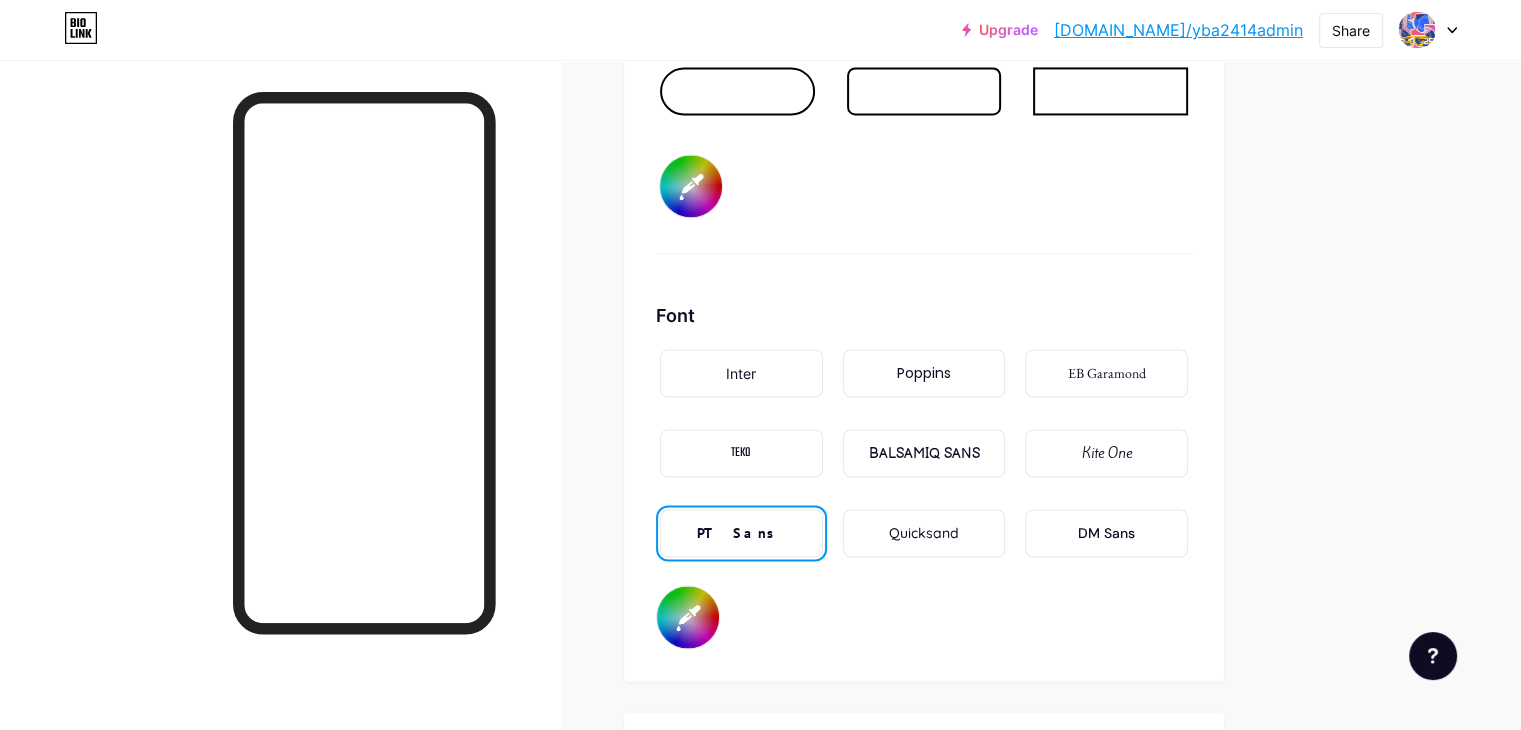click on "#ffffff" at bounding box center [688, 617] 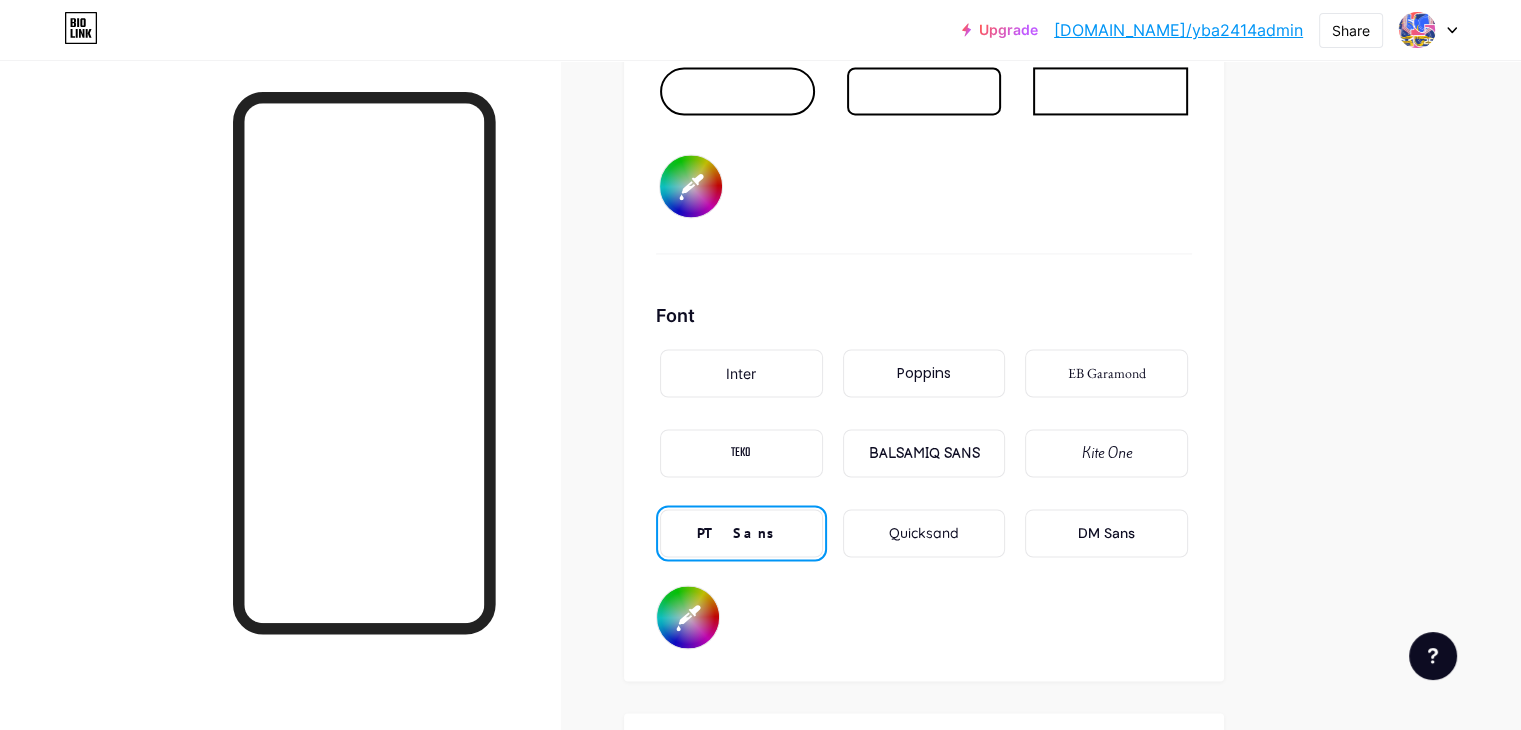 click on "Button       #000000" at bounding box center [924, 97] 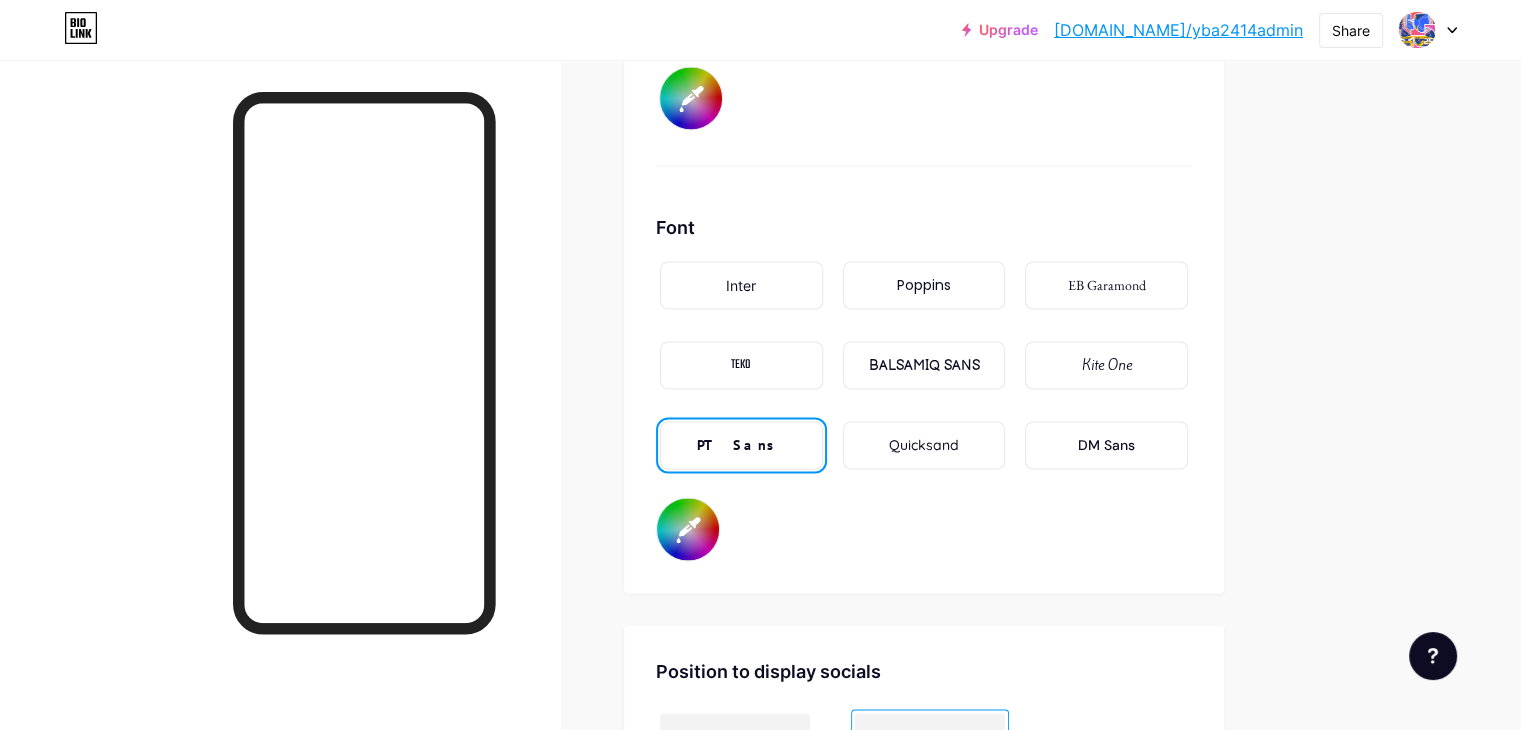 scroll, scrollTop: 3300, scrollLeft: 0, axis: vertical 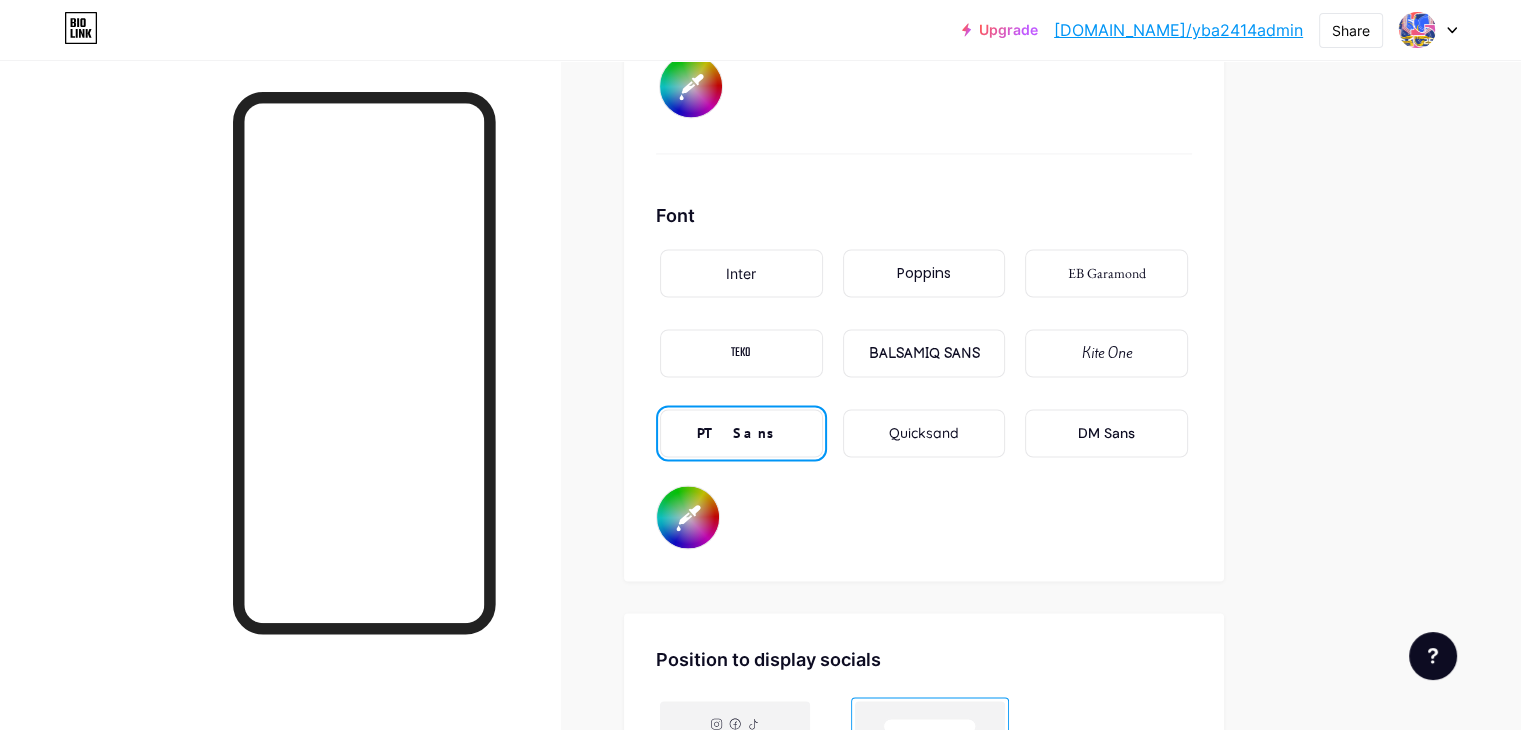 click on "#ffffff" at bounding box center (688, 517) 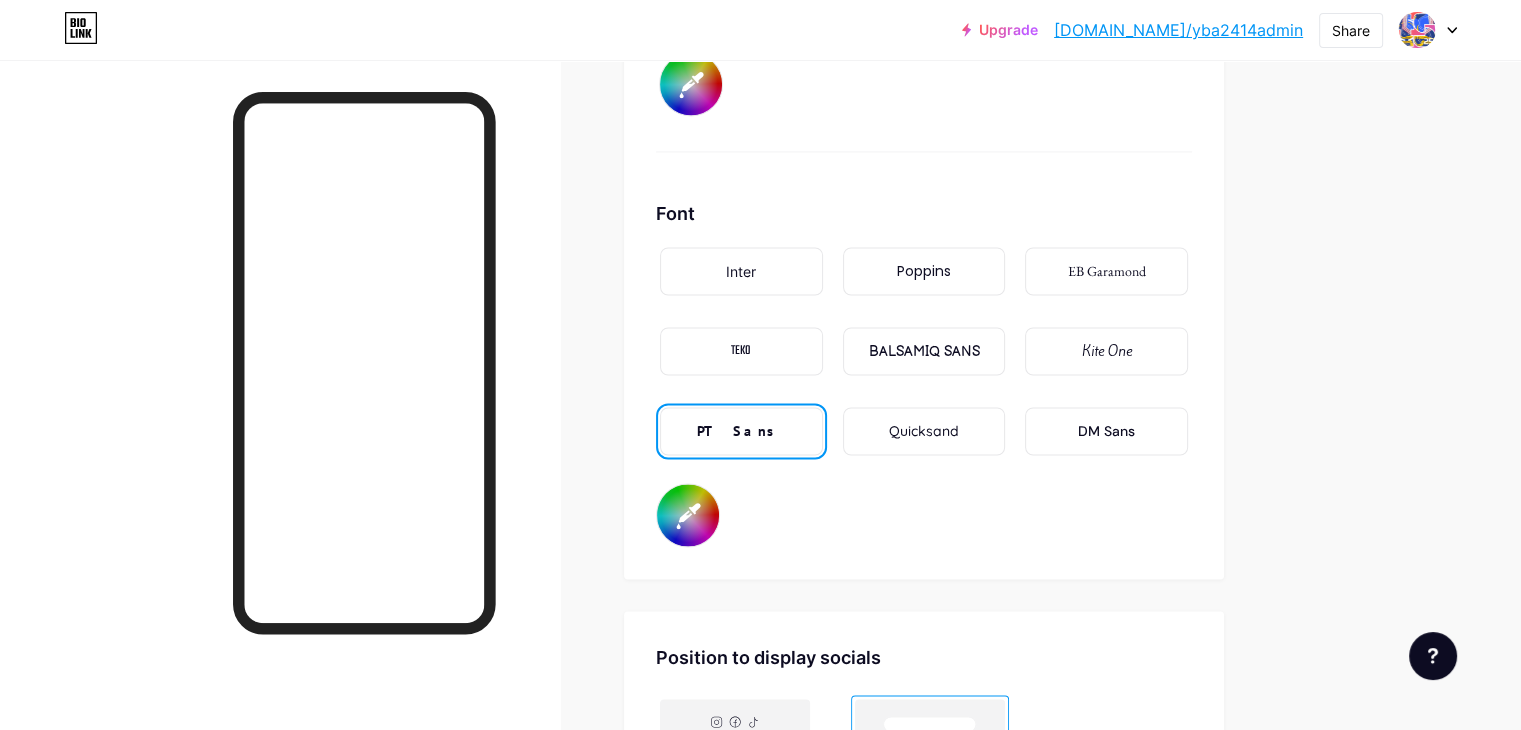 scroll, scrollTop: 3300, scrollLeft: 0, axis: vertical 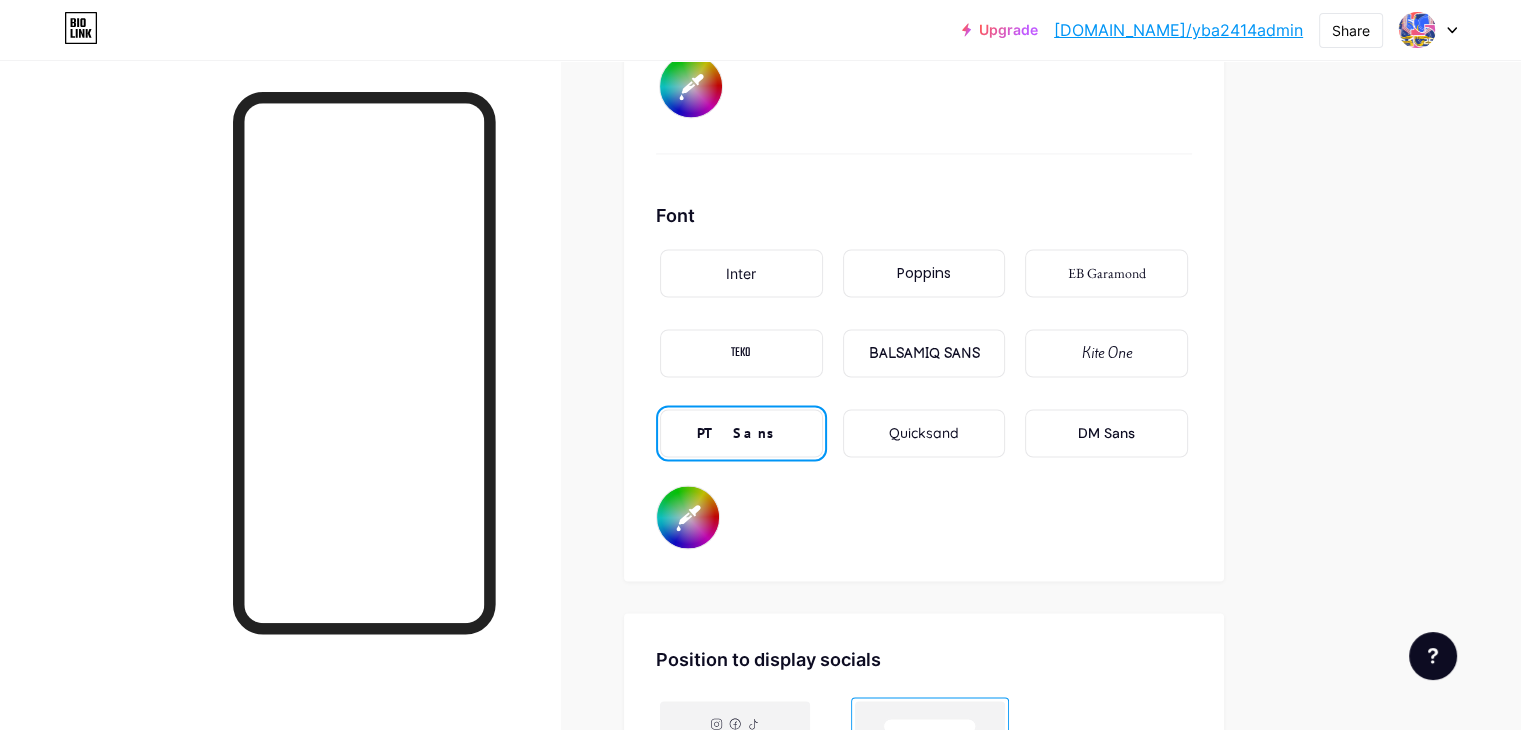 click on "#ffffff" at bounding box center [688, 517] 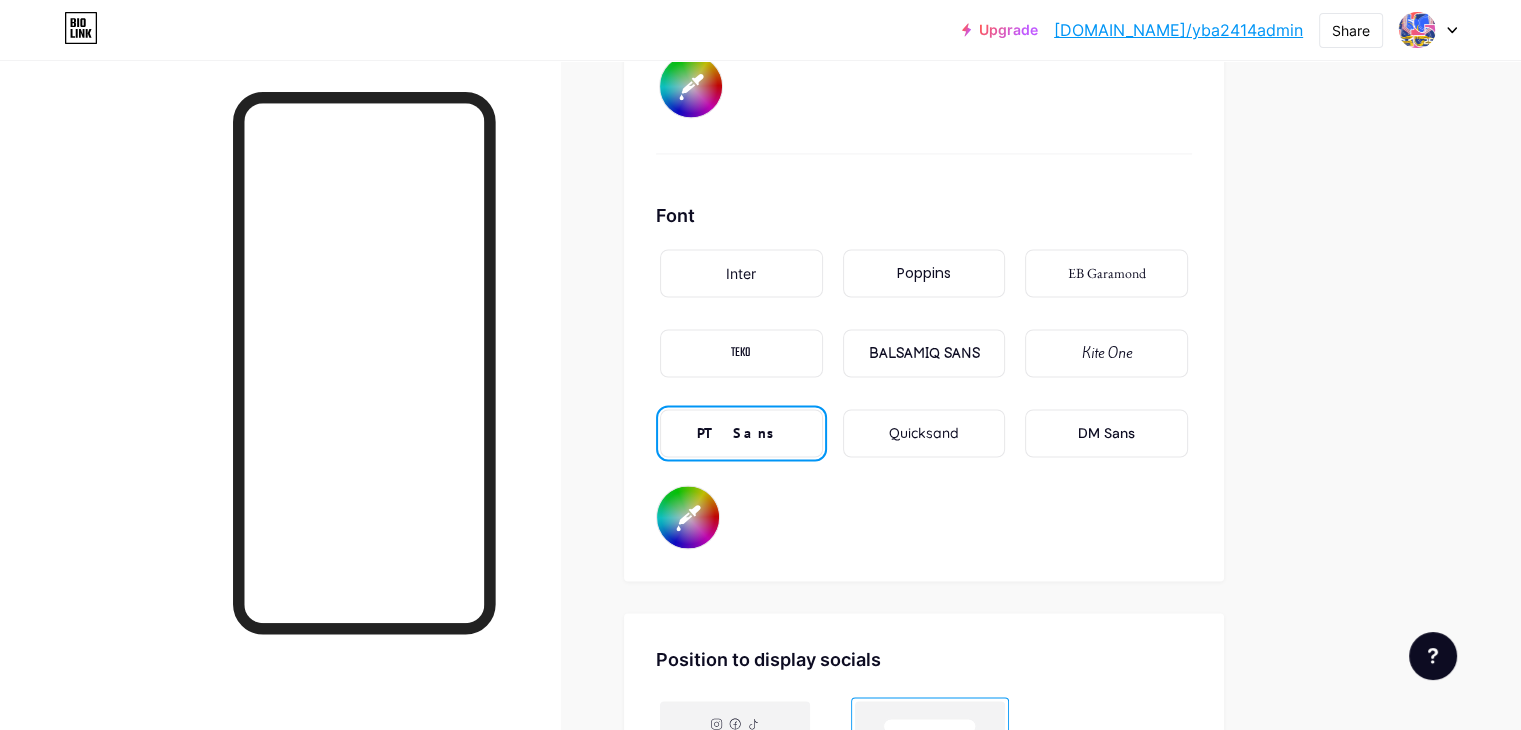 type on "#ffff00" 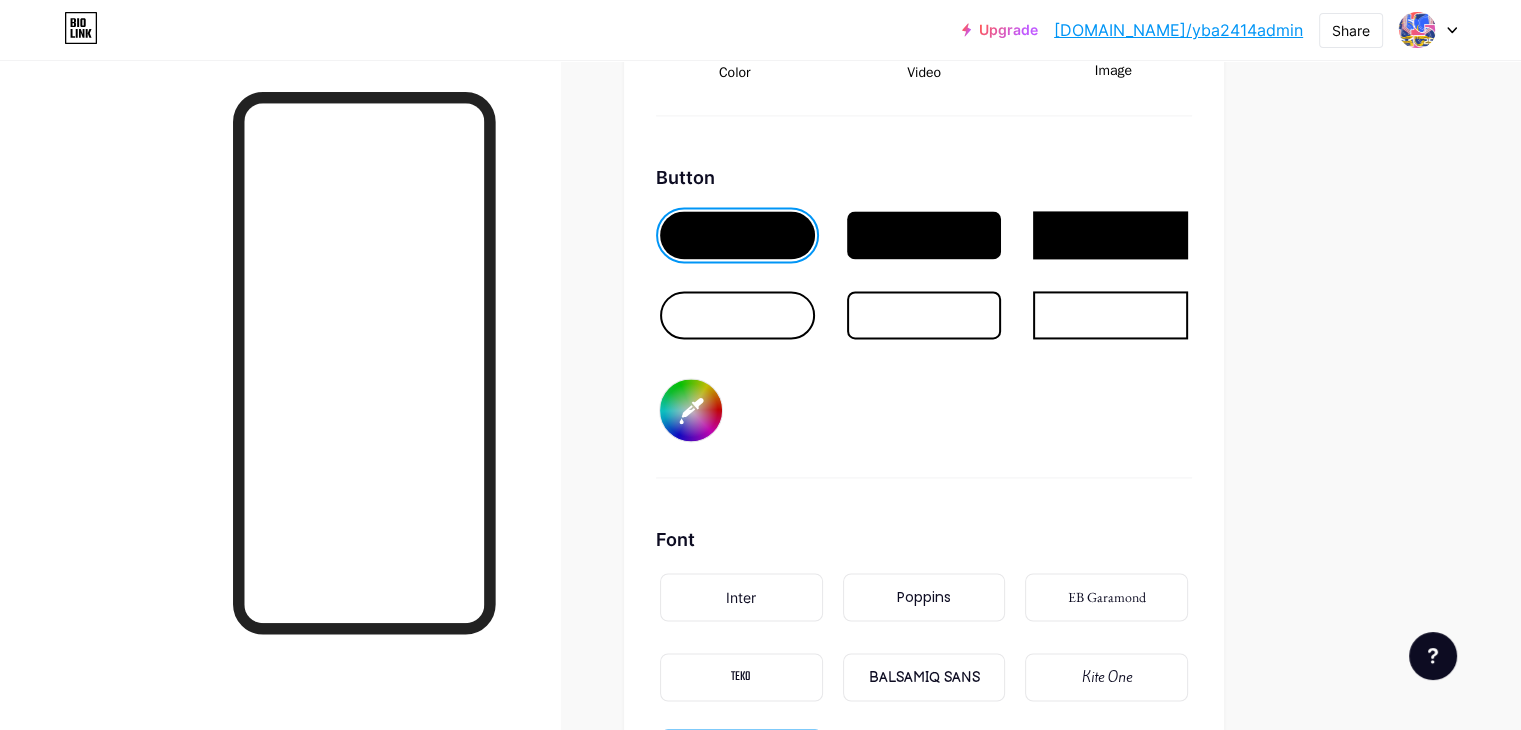 scroll, scrollTop: 2836, scrollLeft: 0, axis: vertical 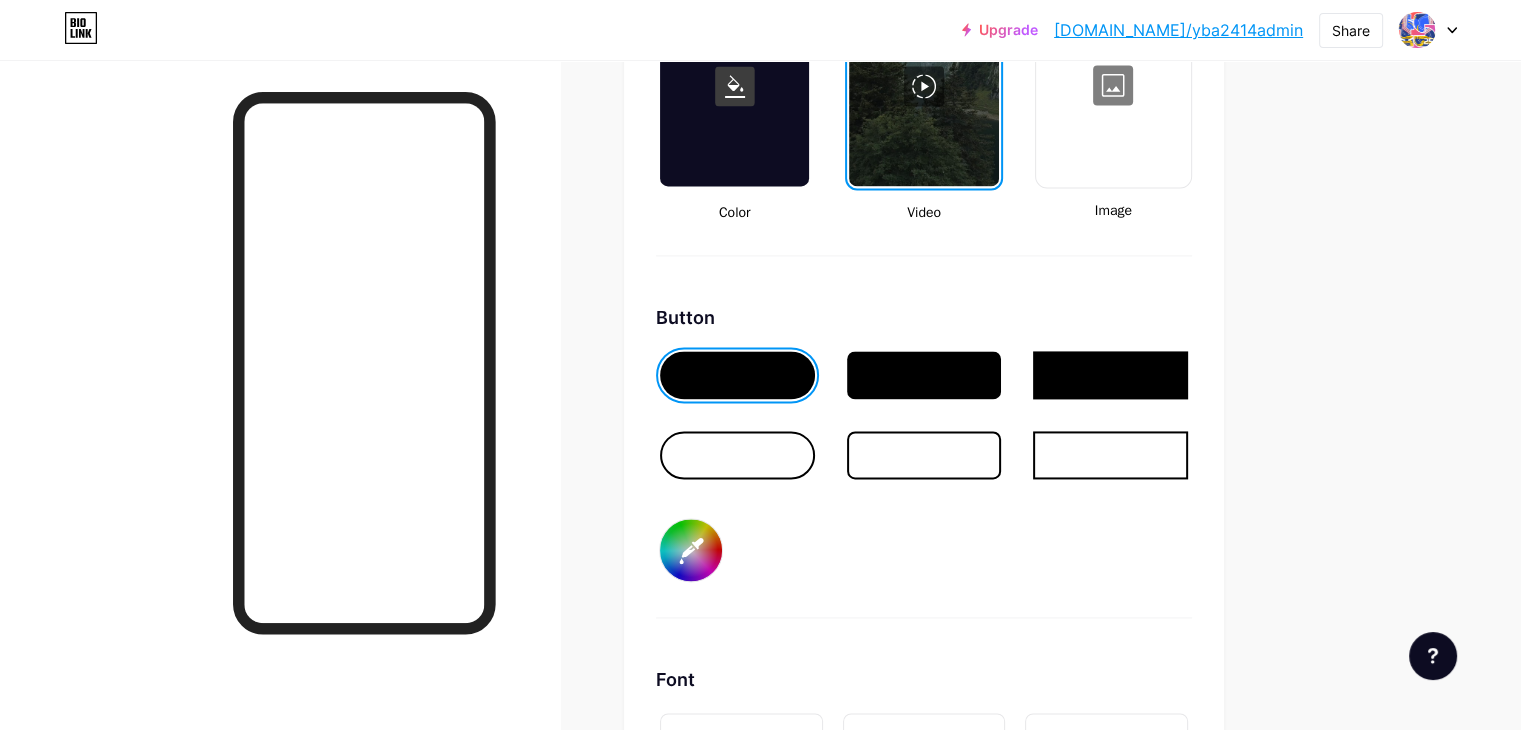 click at bounding box center [737, 375] 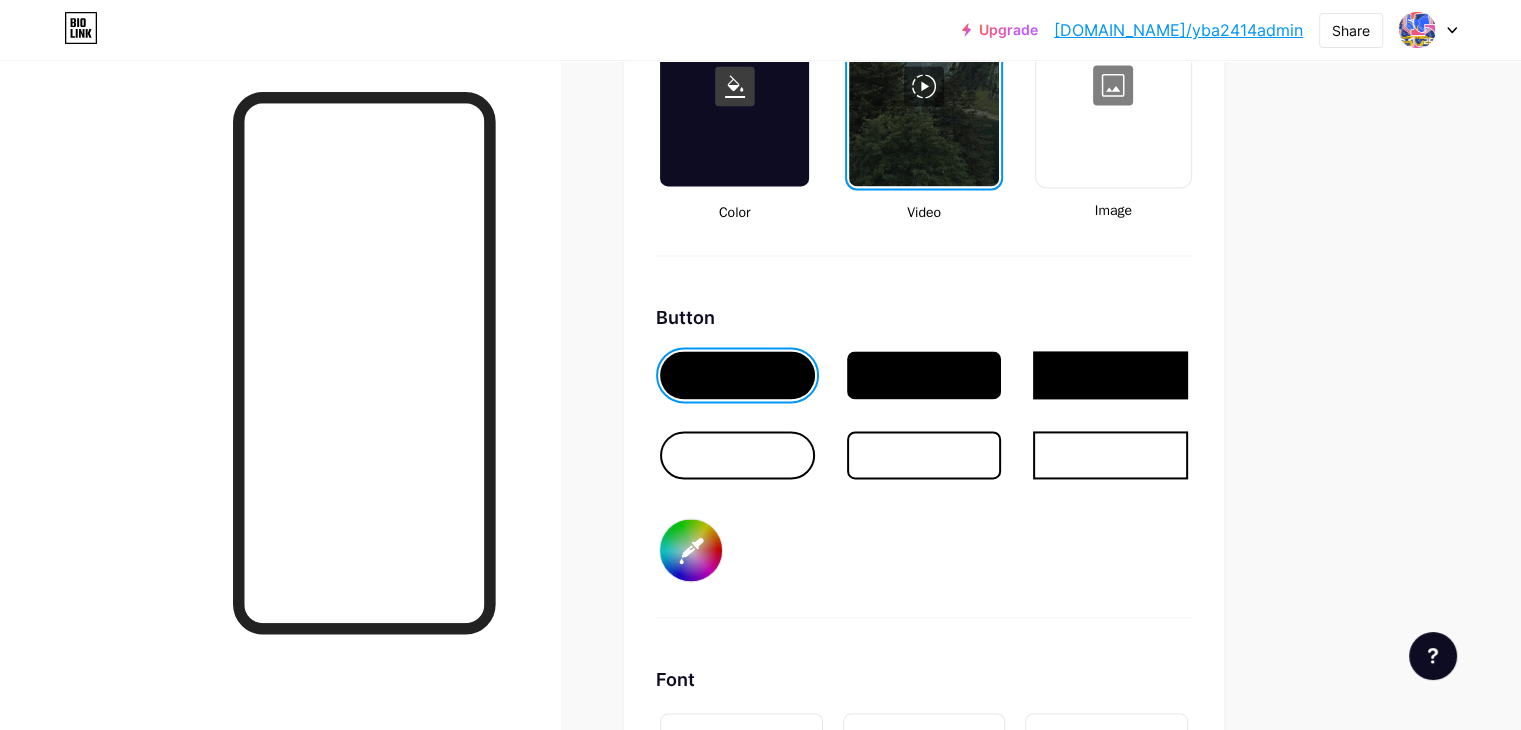 click on "#000000" at bounding box center (691, 550) 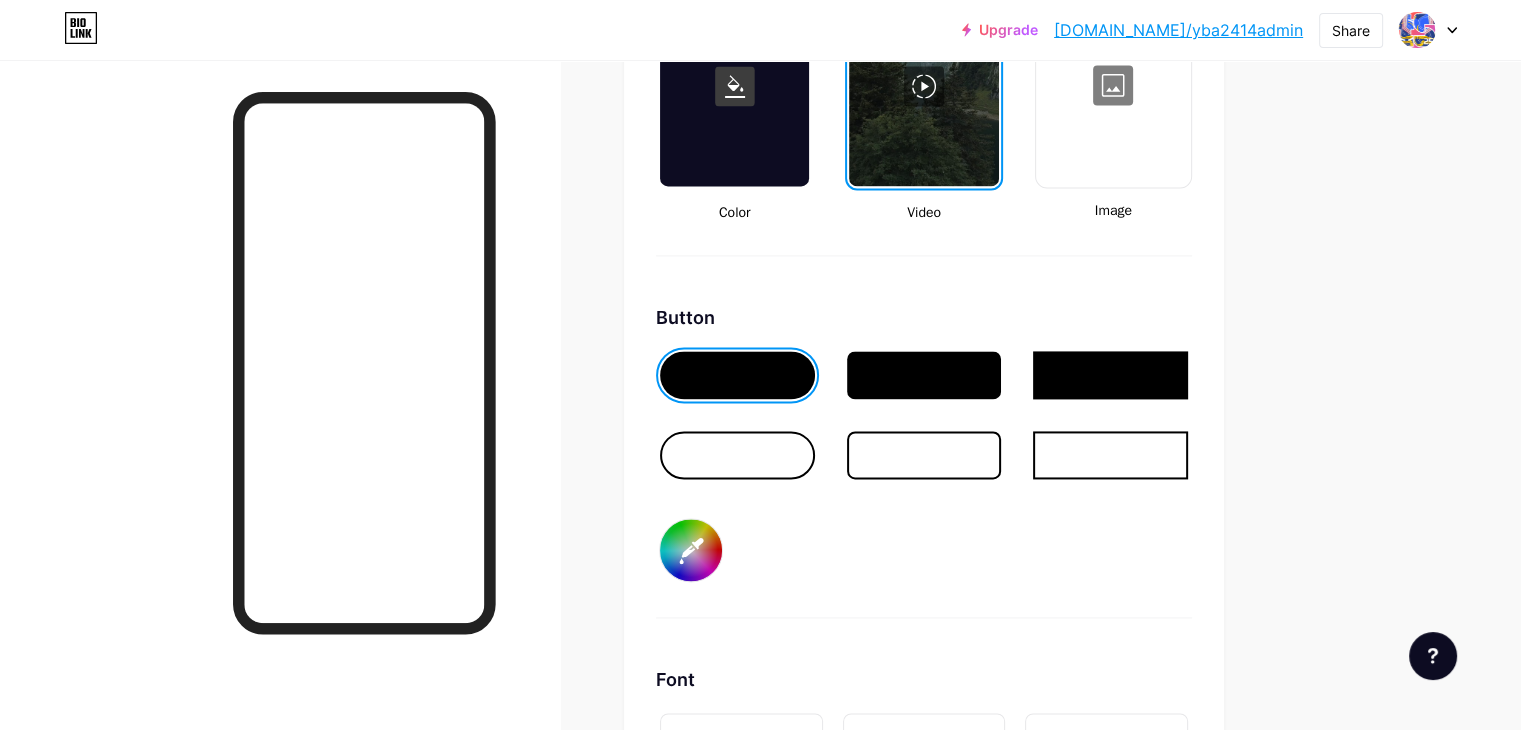 click at bounding box center [737, 375] 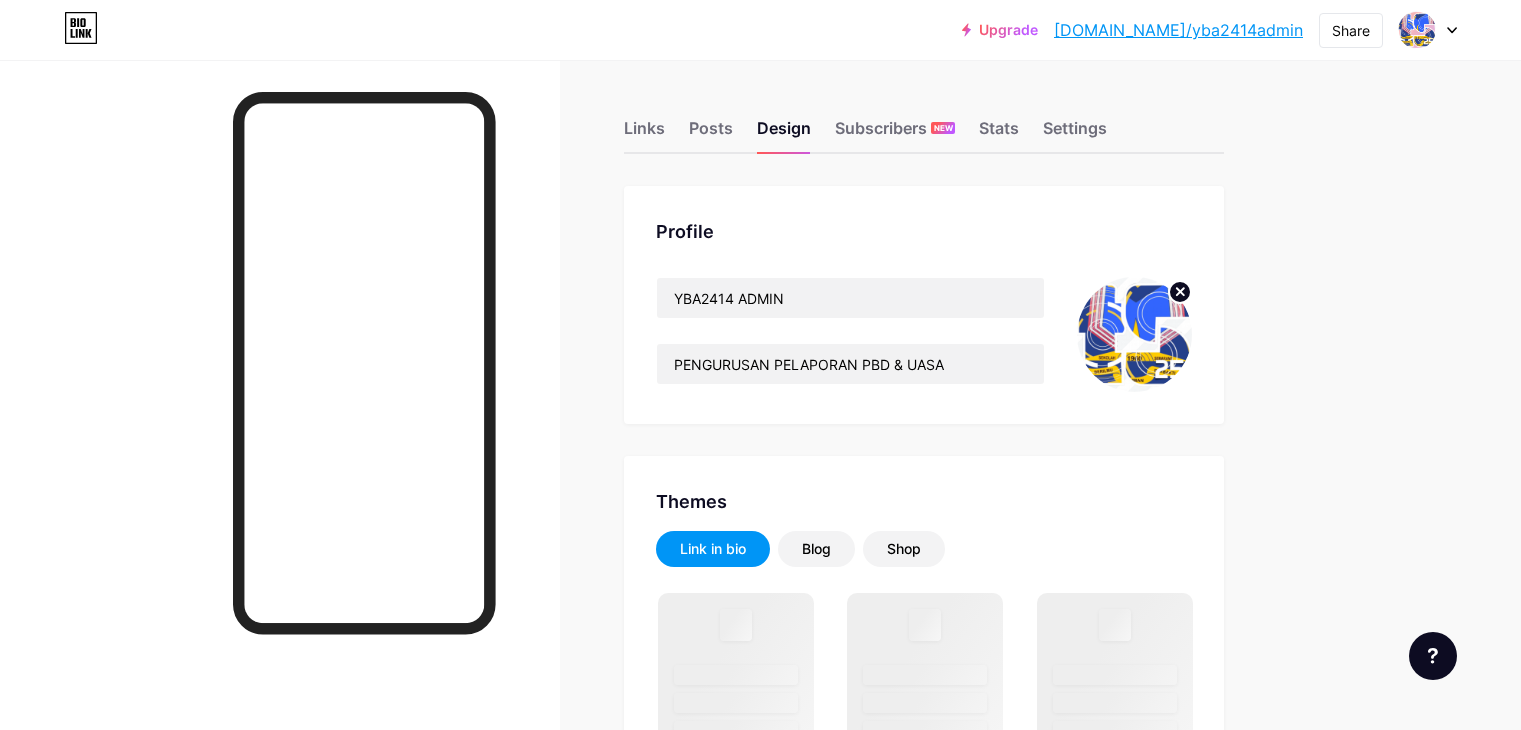 scroll, scrollTop: 0, scrollLeft: 0, axis: both 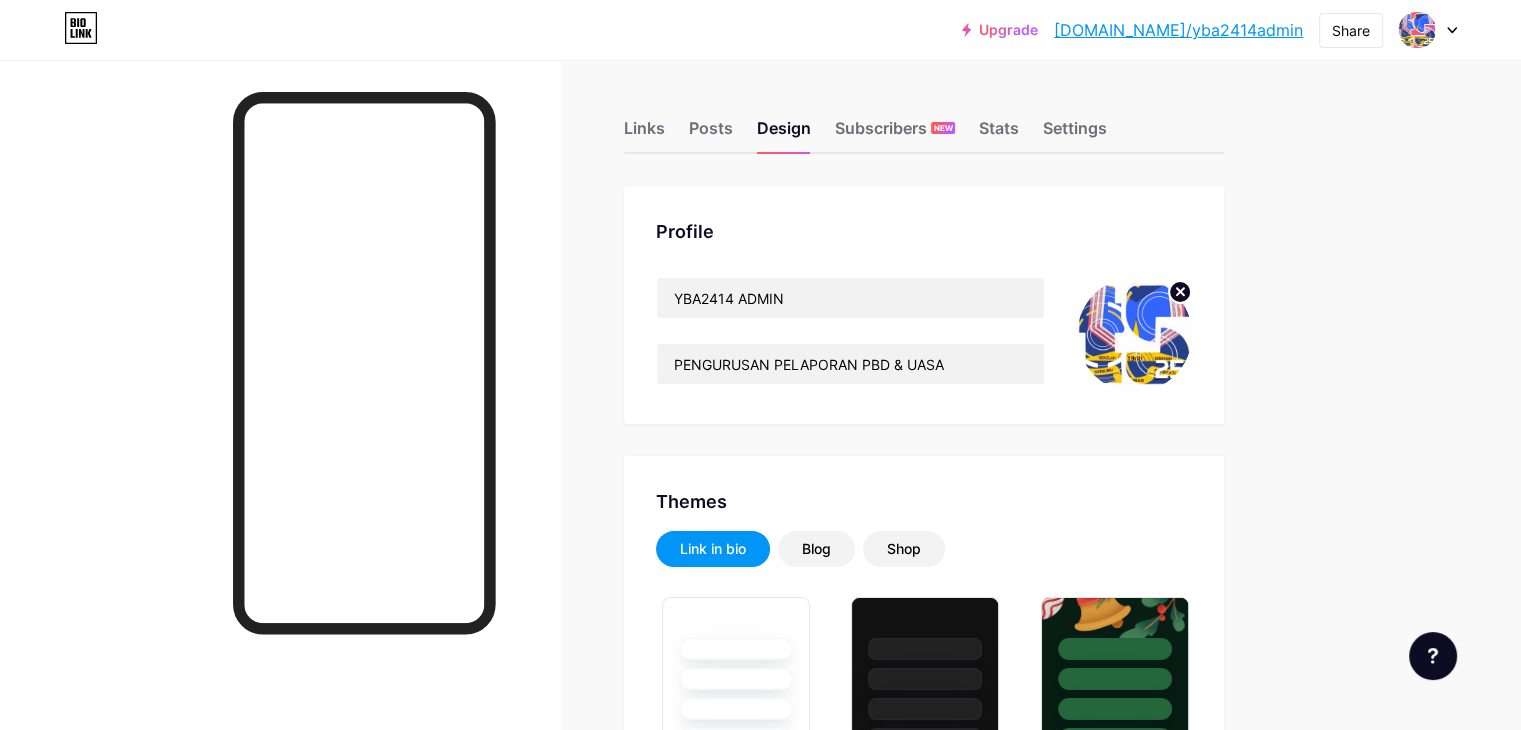 type on "#ffff00" 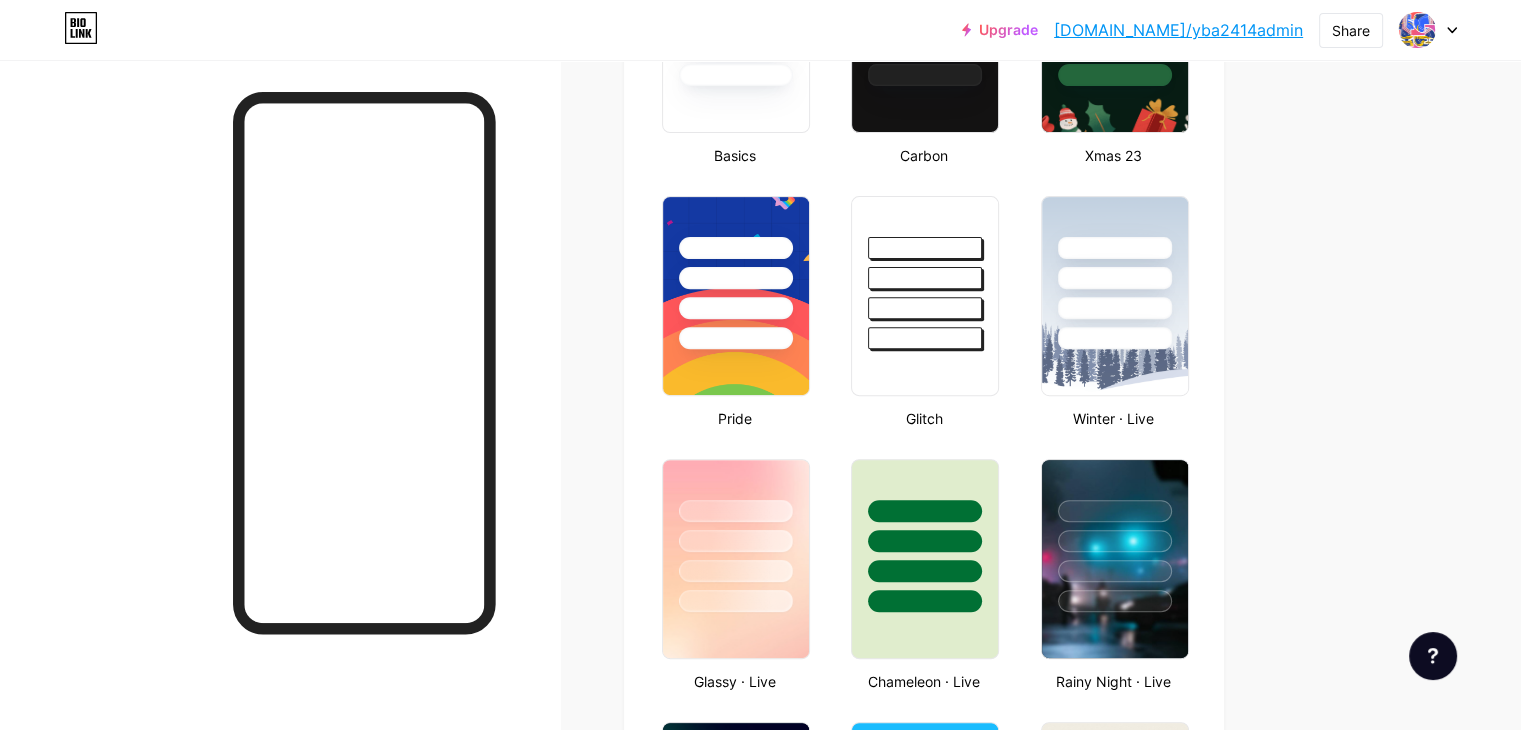 scroll, scrollTop: 700, scrollLeft: 0, axis: vertical 